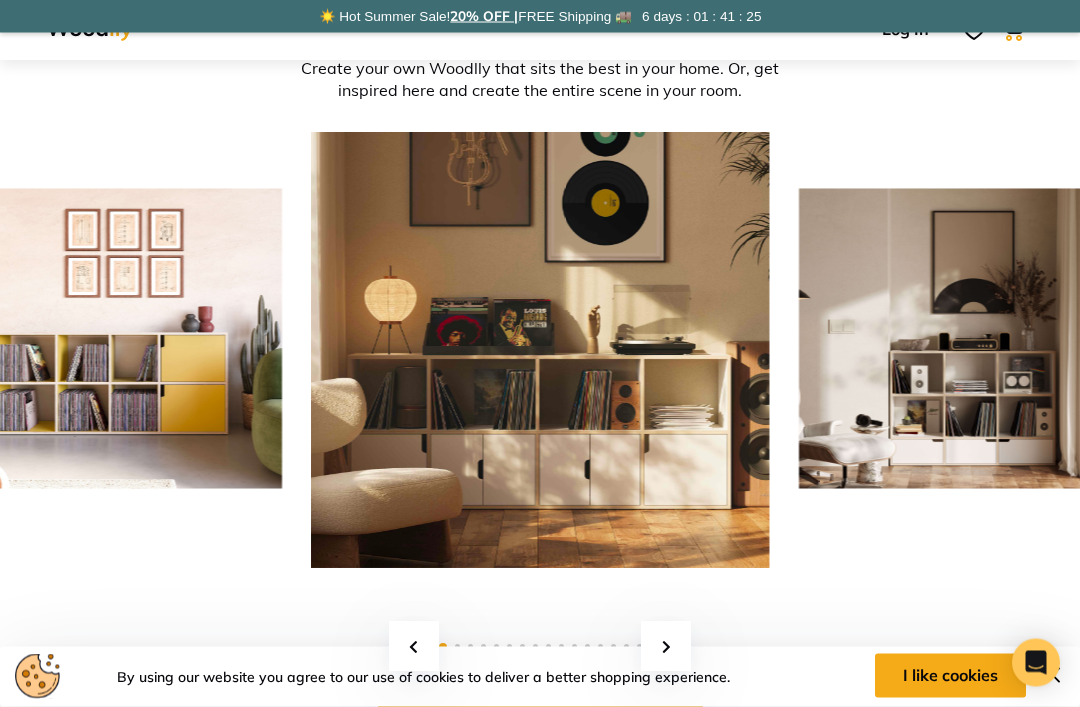 scroll, scrollTop: 2503, scrollLeft: 0, axis: vertical 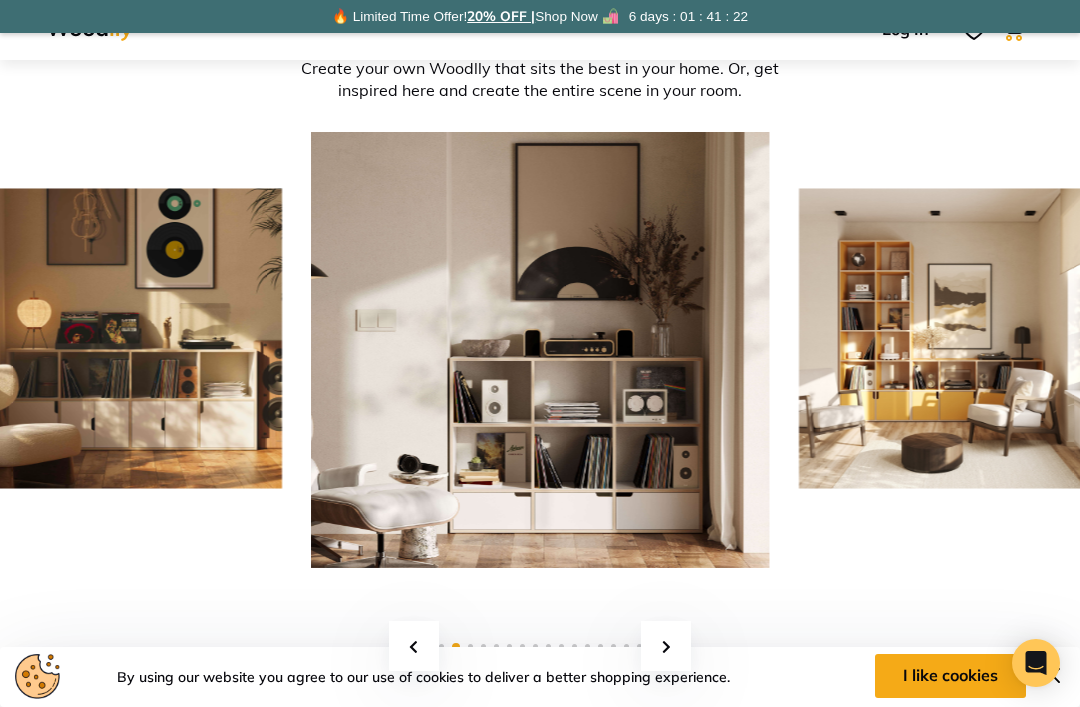click at bounding box center (666, 646) 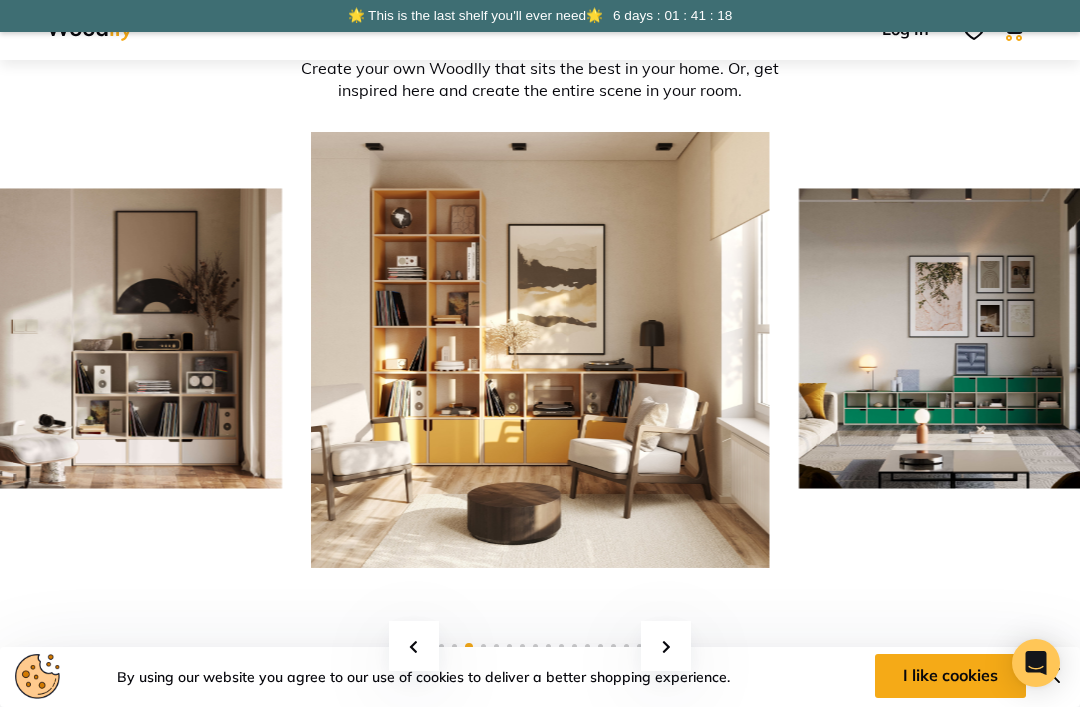 click at bounding box center (540, 338) 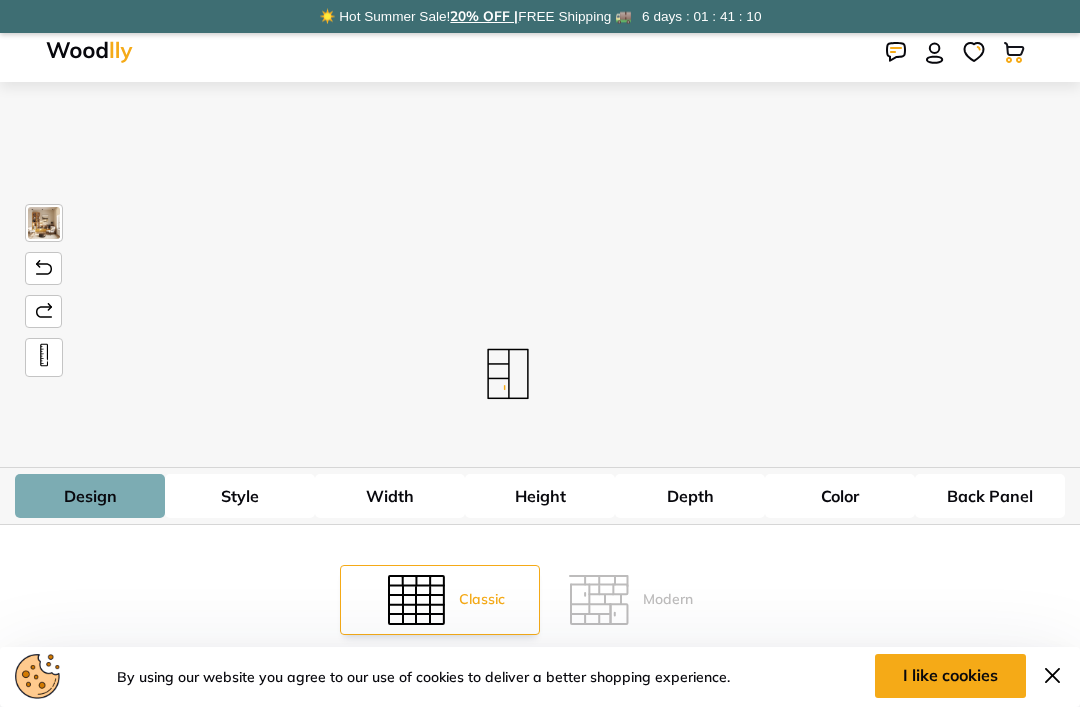 scroll, scrollTop: 0, scrollLeft: 0, axis: both 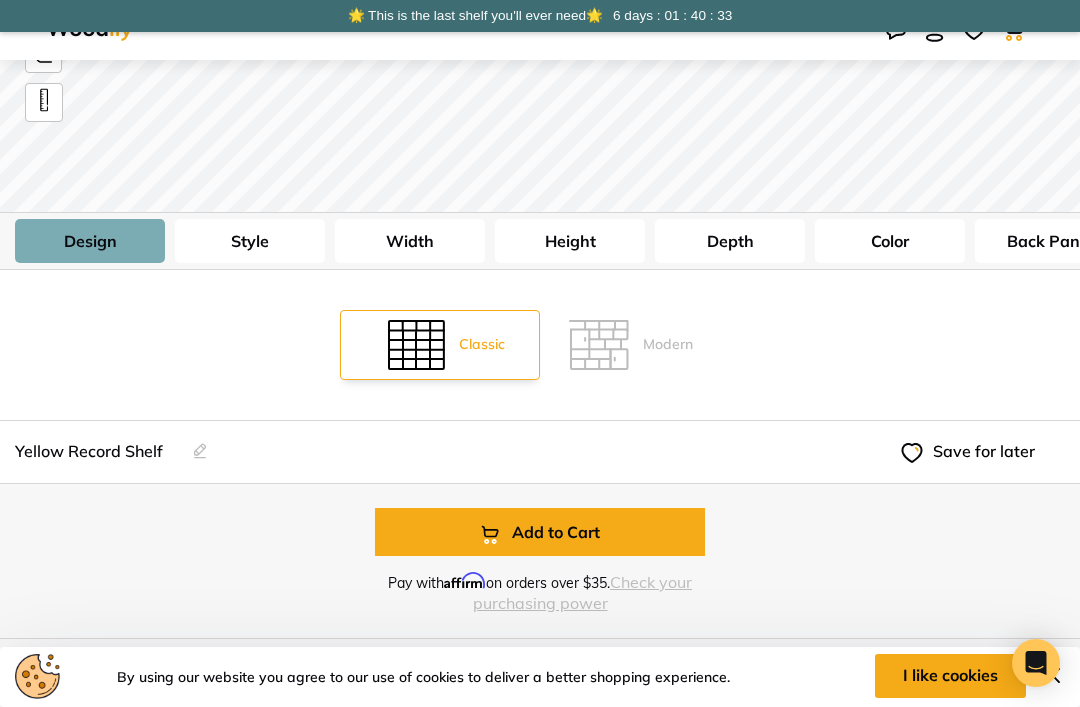 click on "Height" at bounding box center (570, 241) 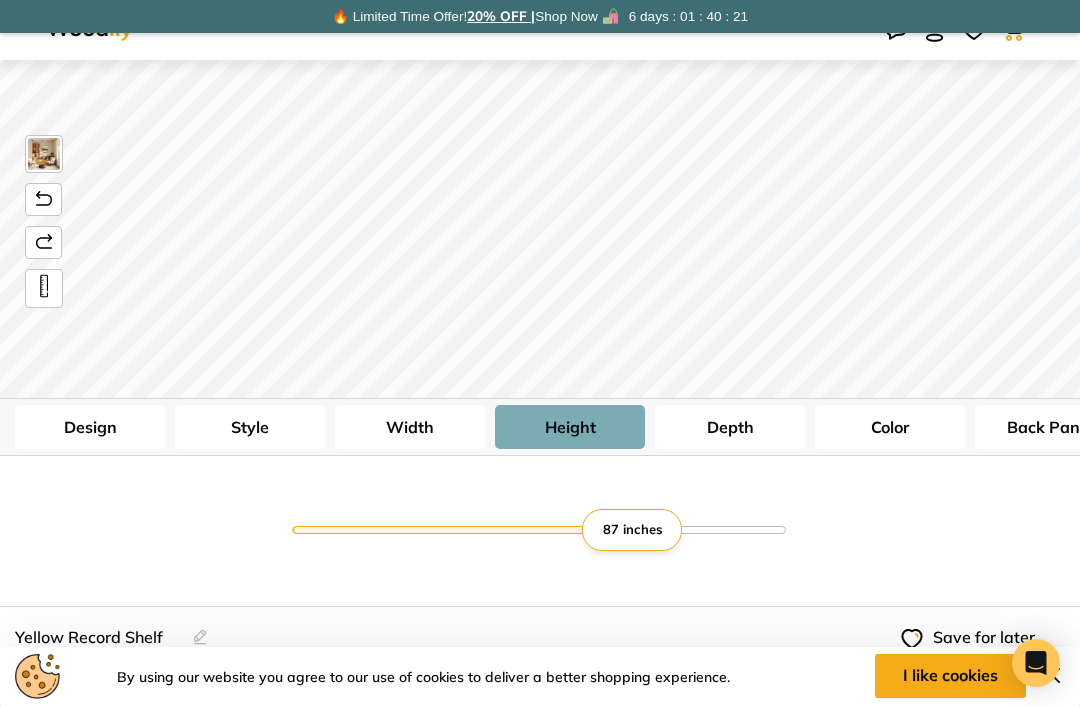 scroll, scrollTop: 152, scrollLeft: 0, axis: vertical 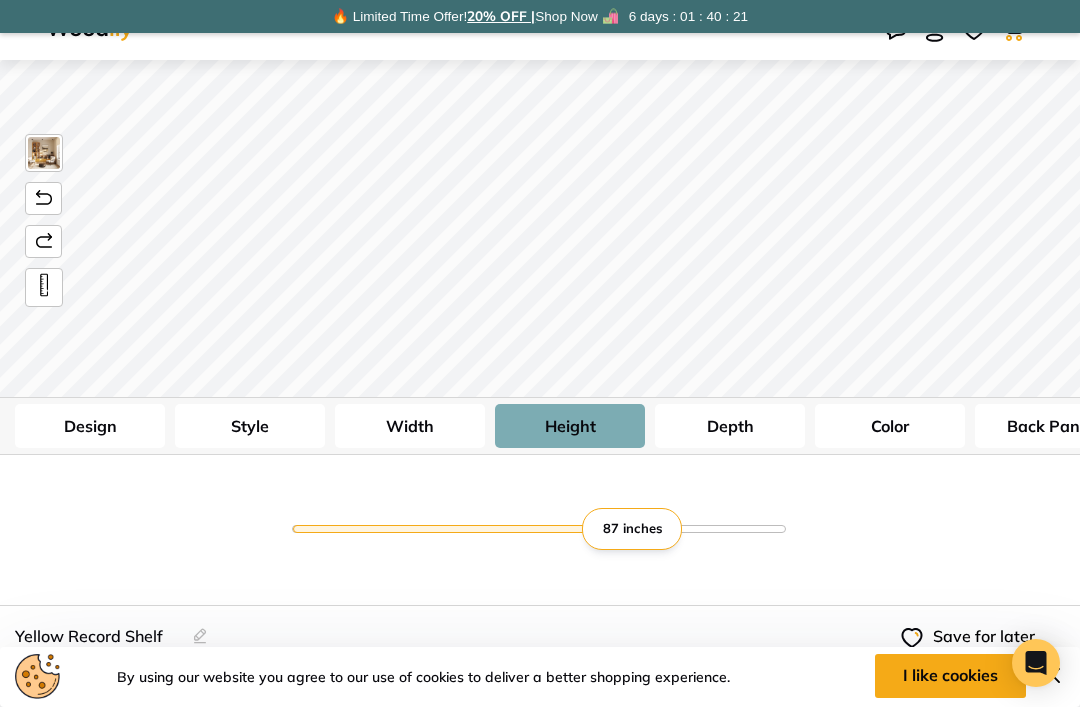 click on "I like cookies" at bounding box center [950, 676] 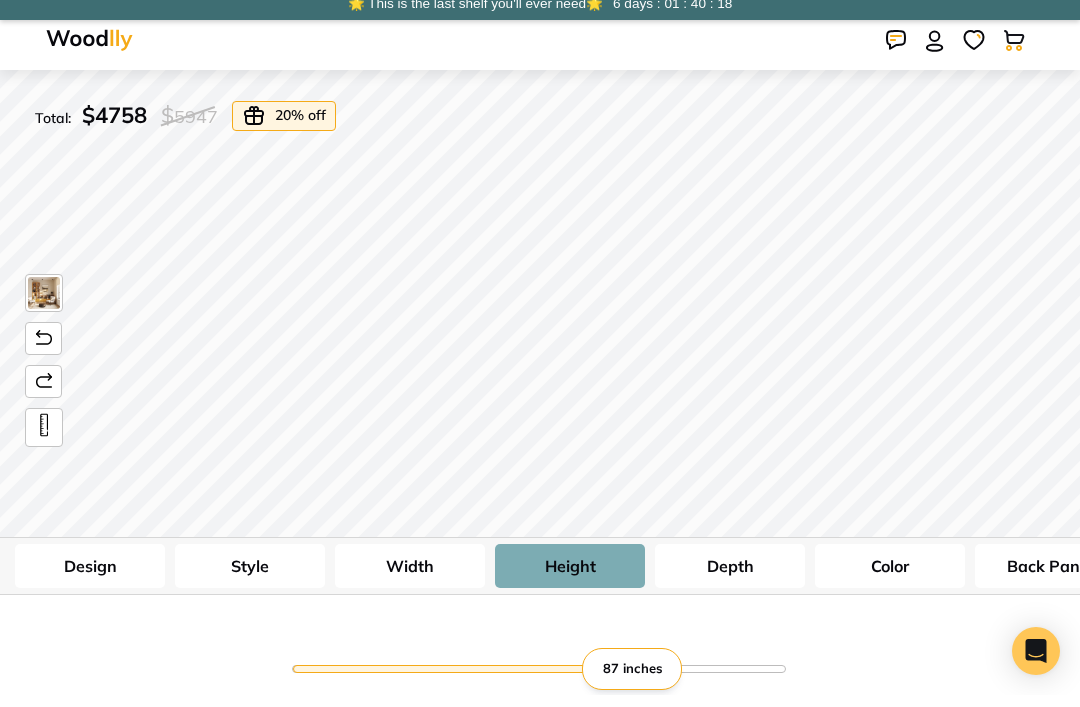 scroll, scrollTop: 13, scrollLeft: 0, axis: vertical 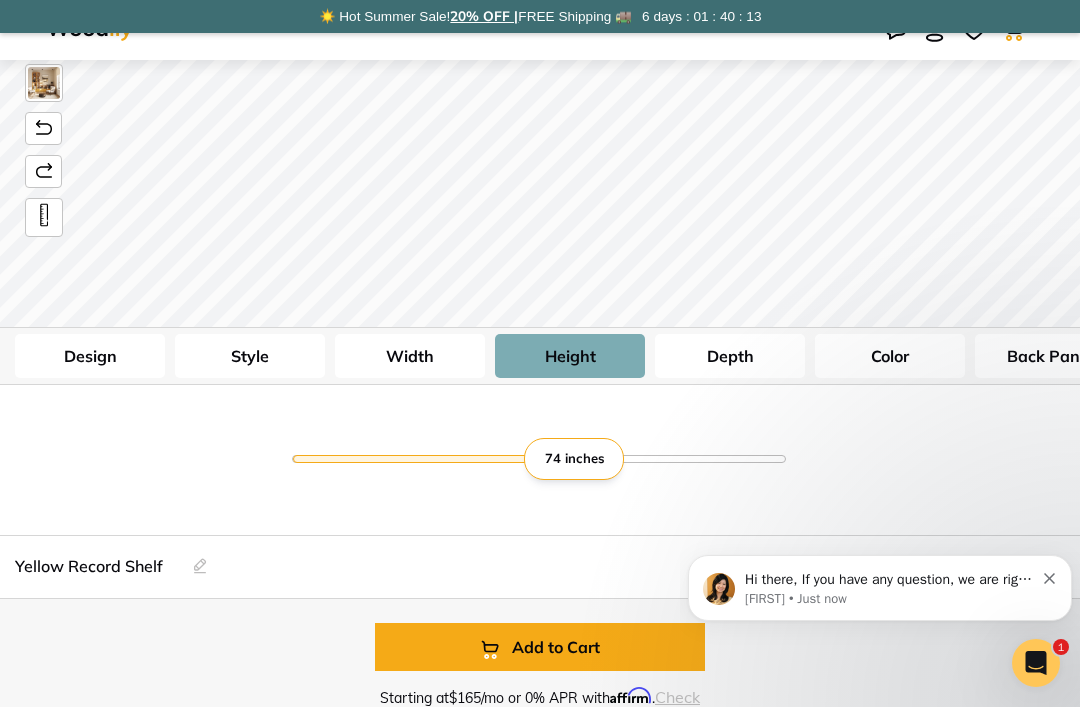 type on "5" 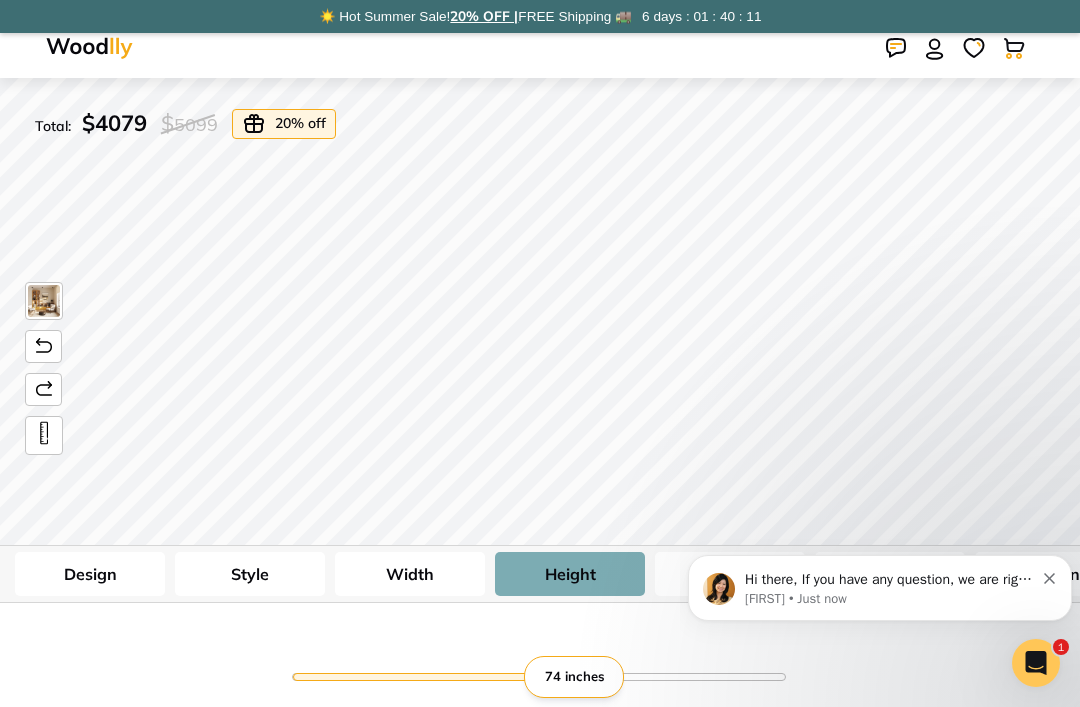 scroll, scrollTop: 0, scrollLeft: 0, axis: both 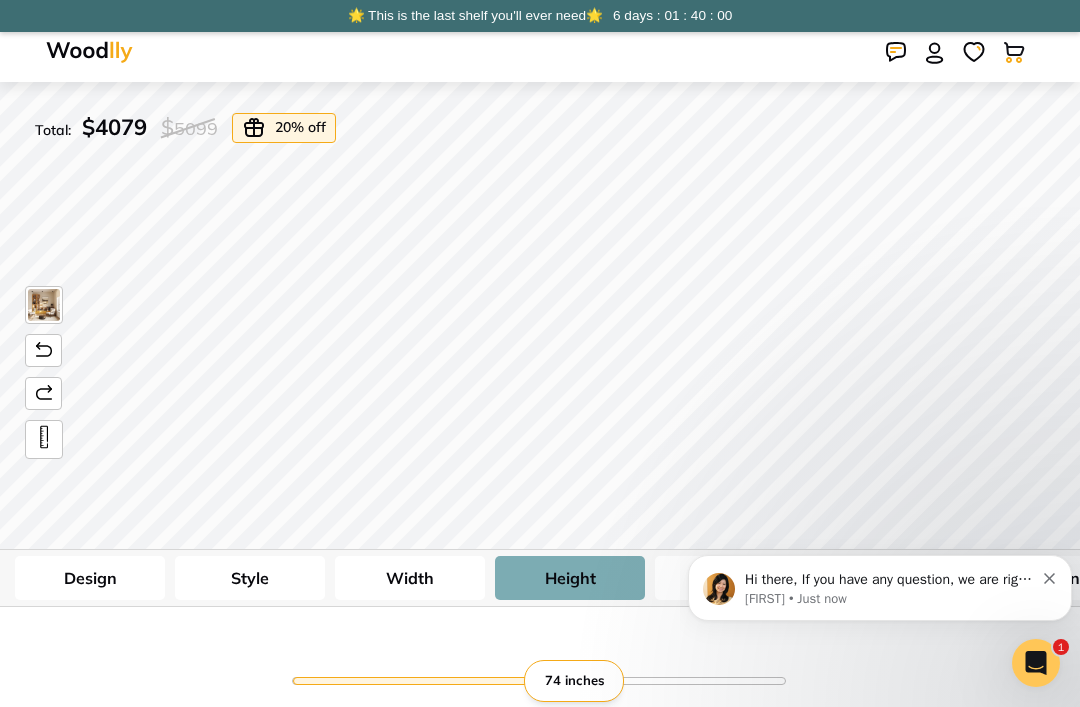 click on "Width" at bounding box center [410, 578] 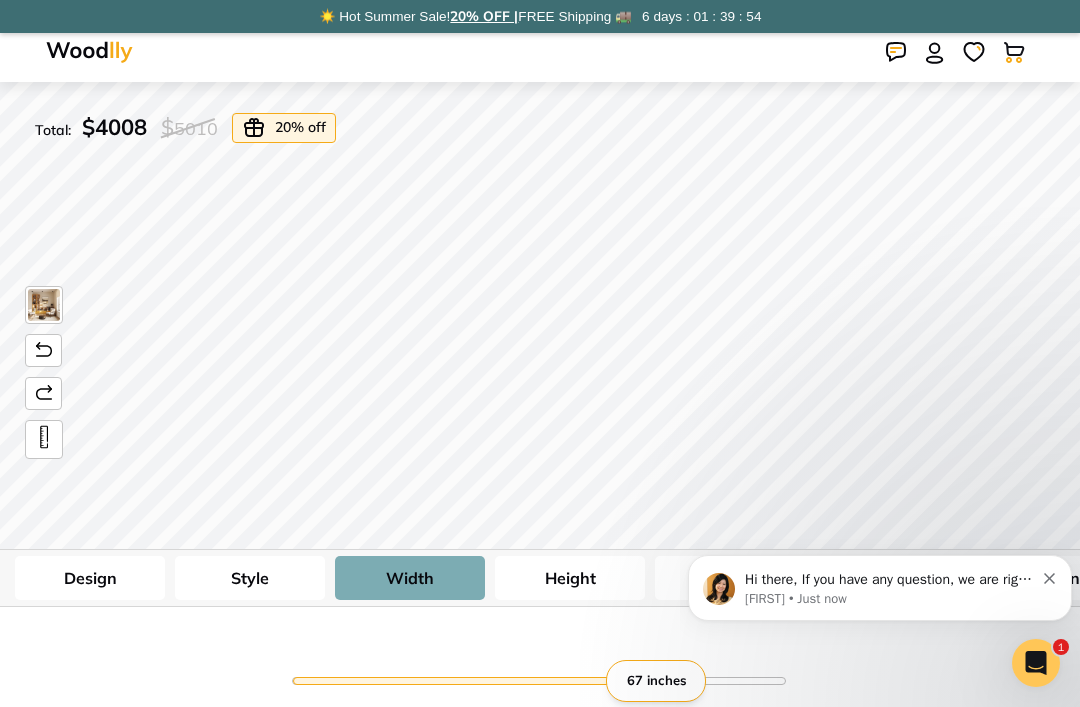type on "67" 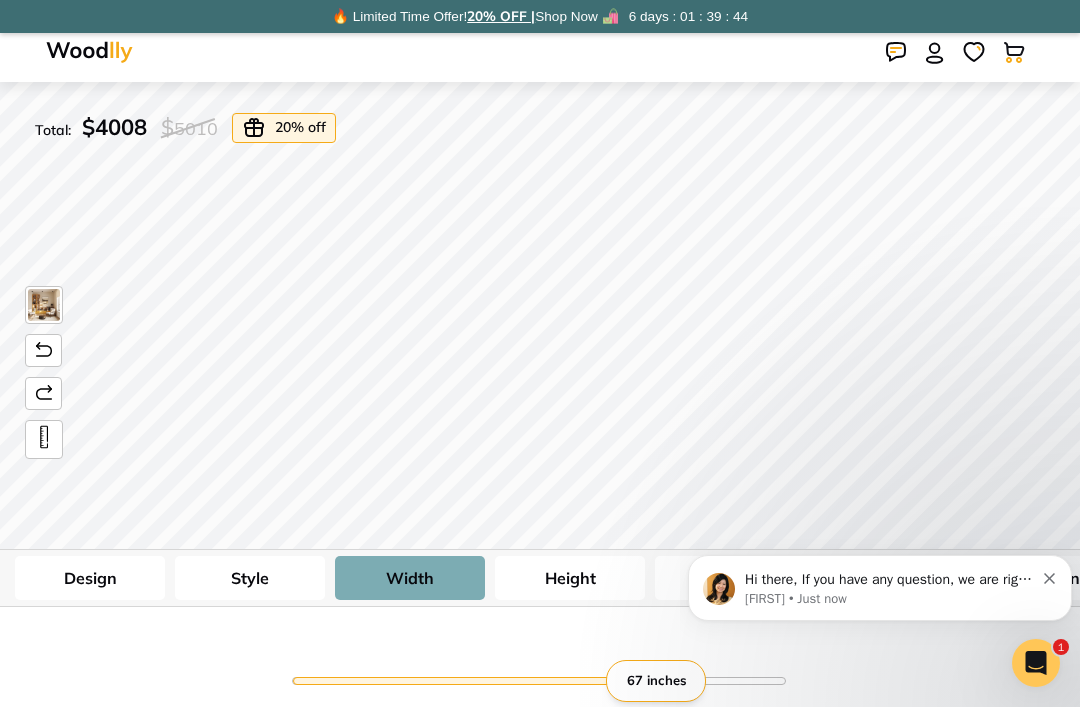 click on "20% OFF |" at bounding box center [501, 15] 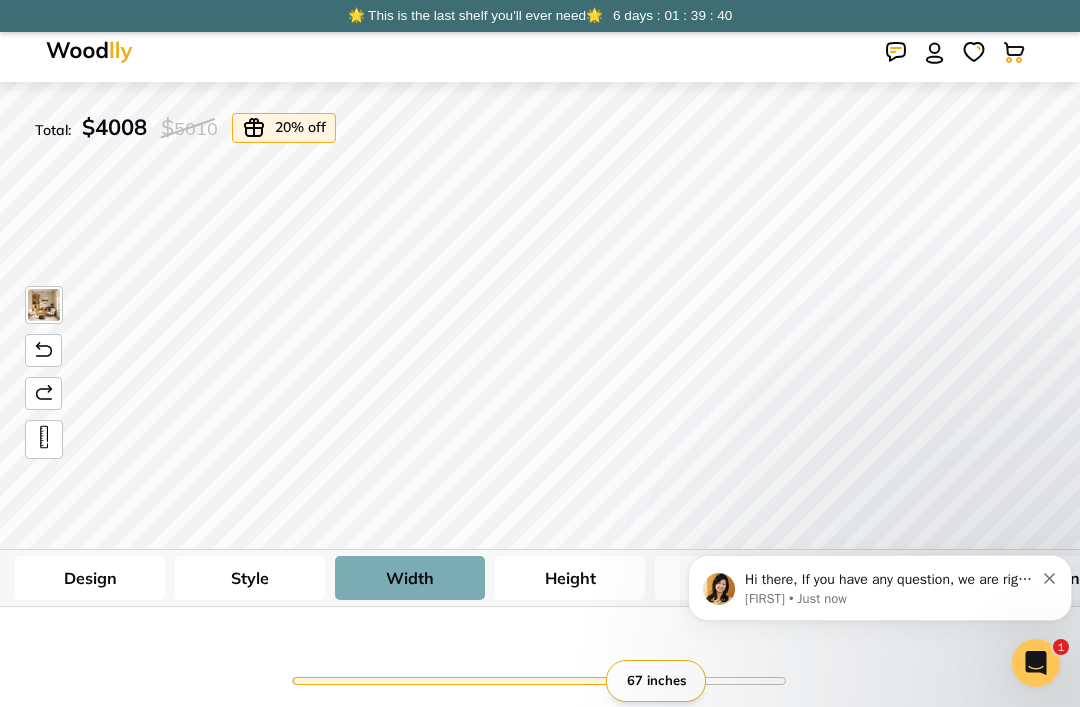 click on "Hi there, If you have any question, we are right here for you. 😊 Anna • Just now" at bounding box center (880, 588) 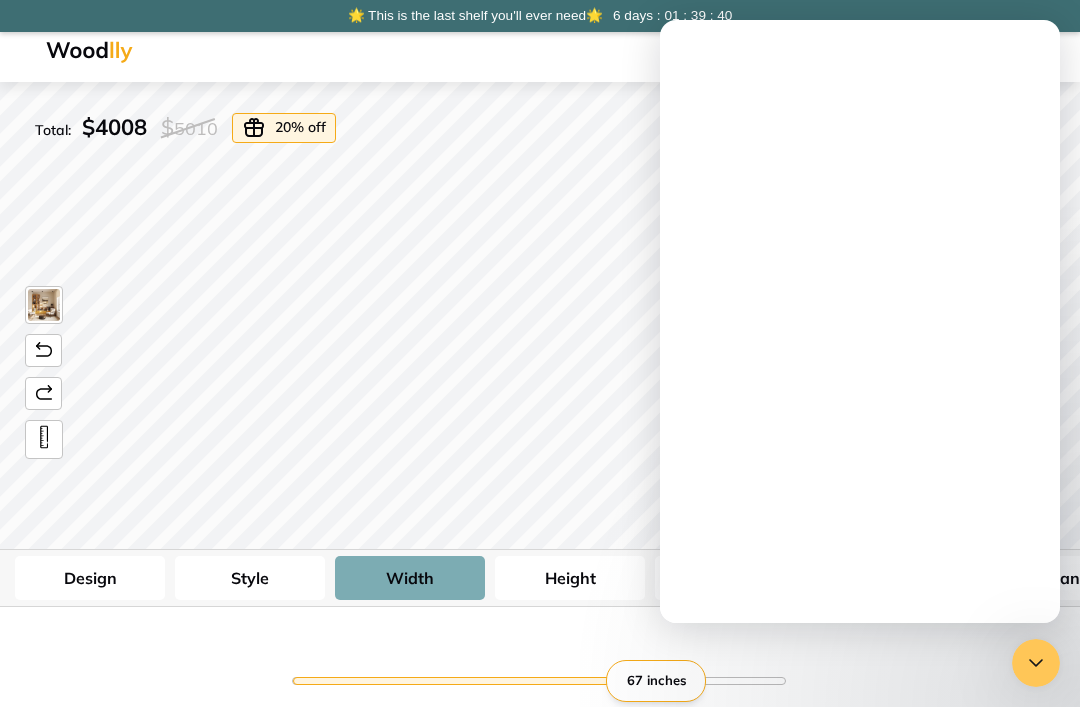 scroll, scrollTop: 0, scrollLeft: 0, axis: both 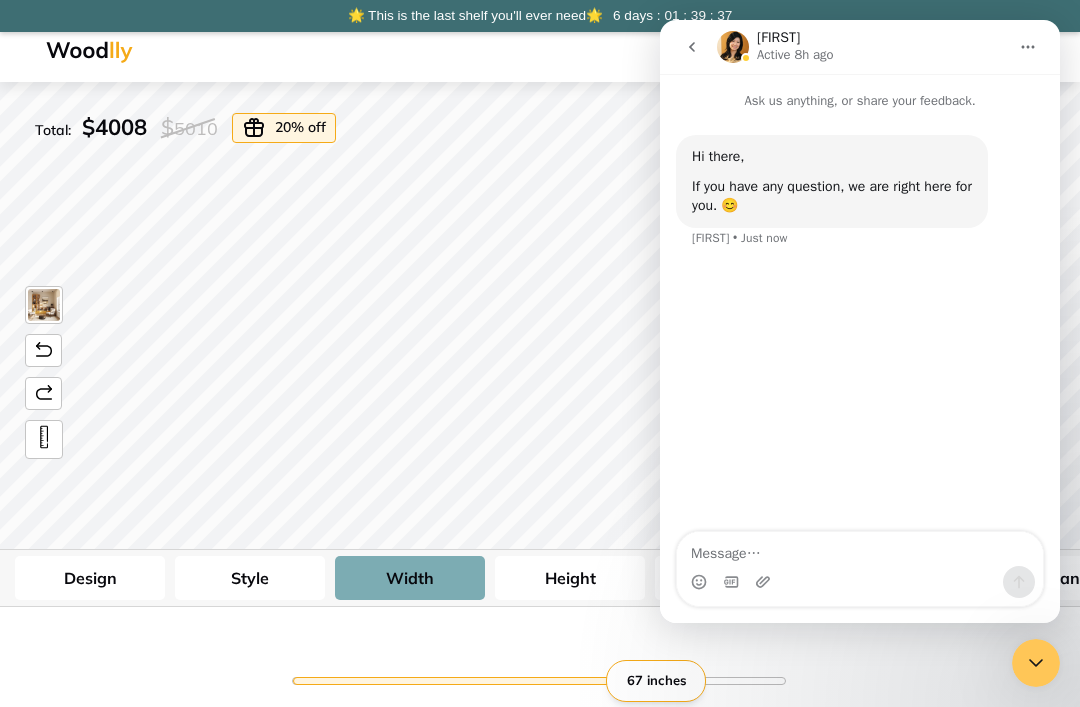 click at bounding box center [692, 47] 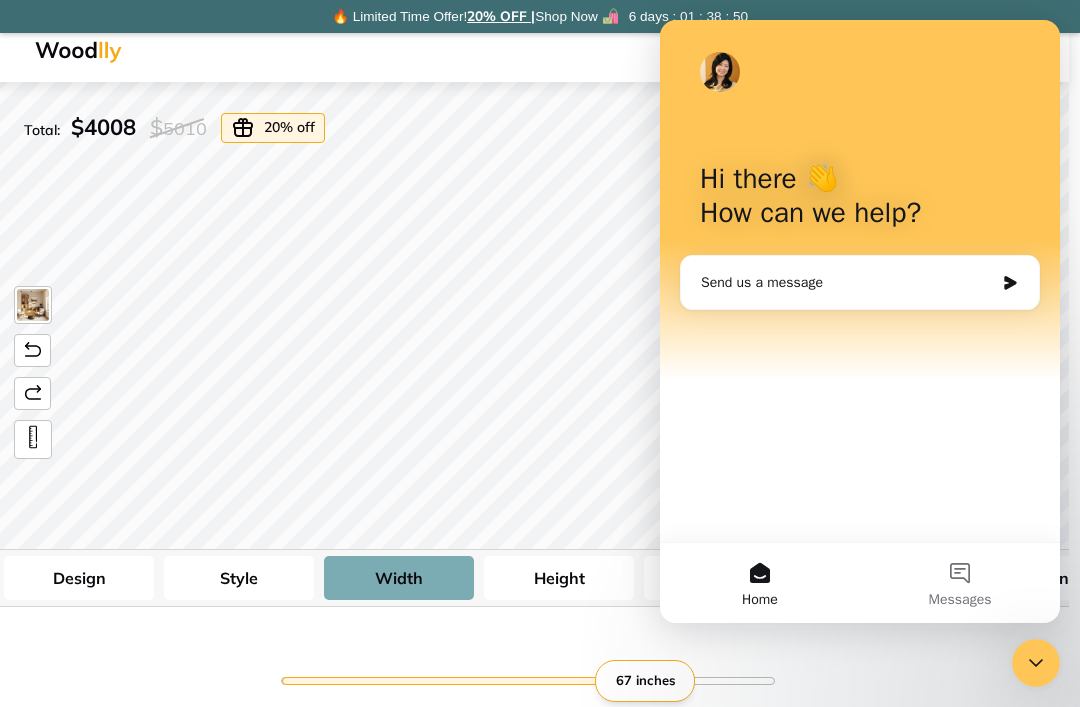 scroll, scrollTop: 0, scrollLeft: 0, axis: both 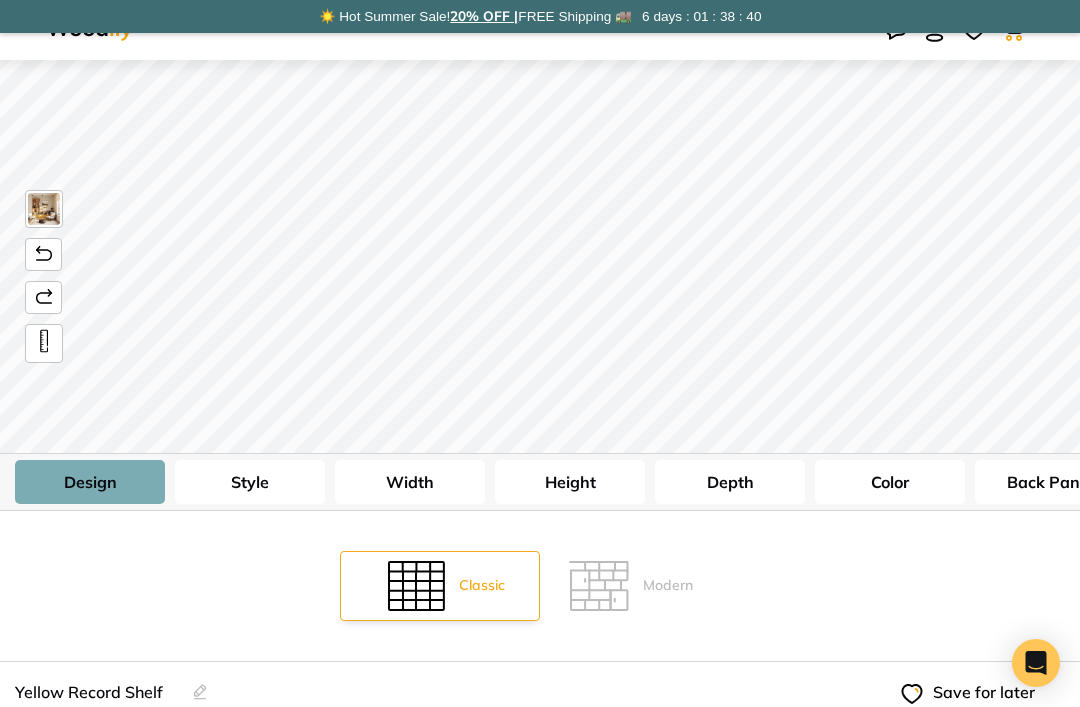click at bounding box center [416, 586] 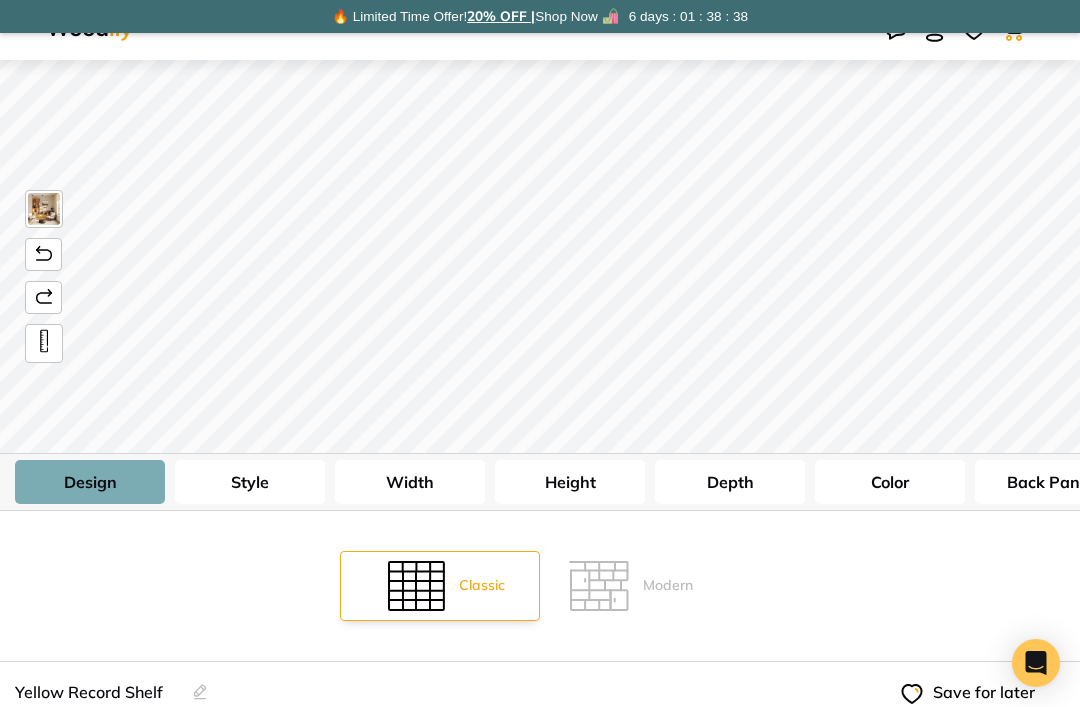 click on "Height" at bounding box center (570, 482) 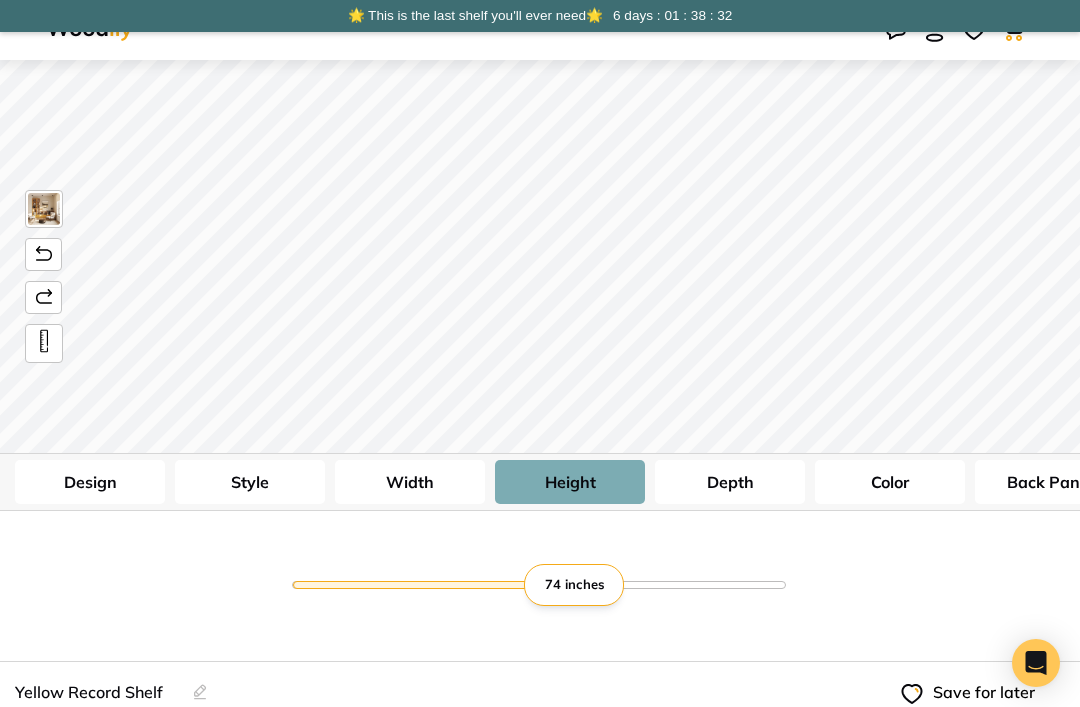 type on "5" 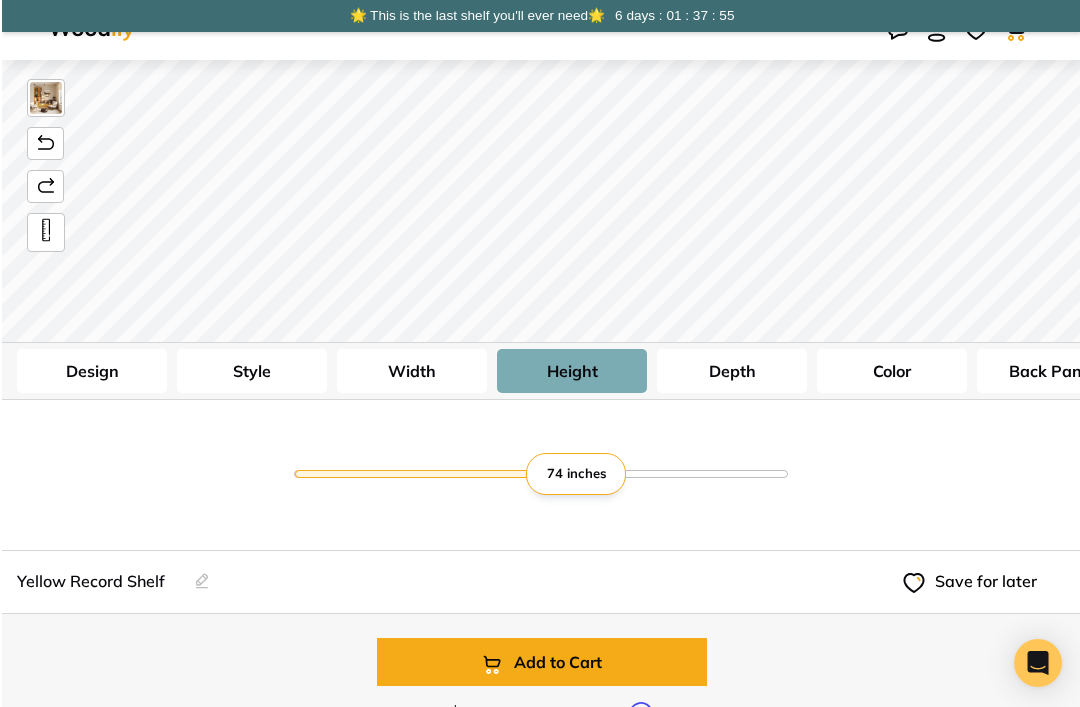 scroll, scrollTop: 208, scrollLeft: 0, axis: vertical 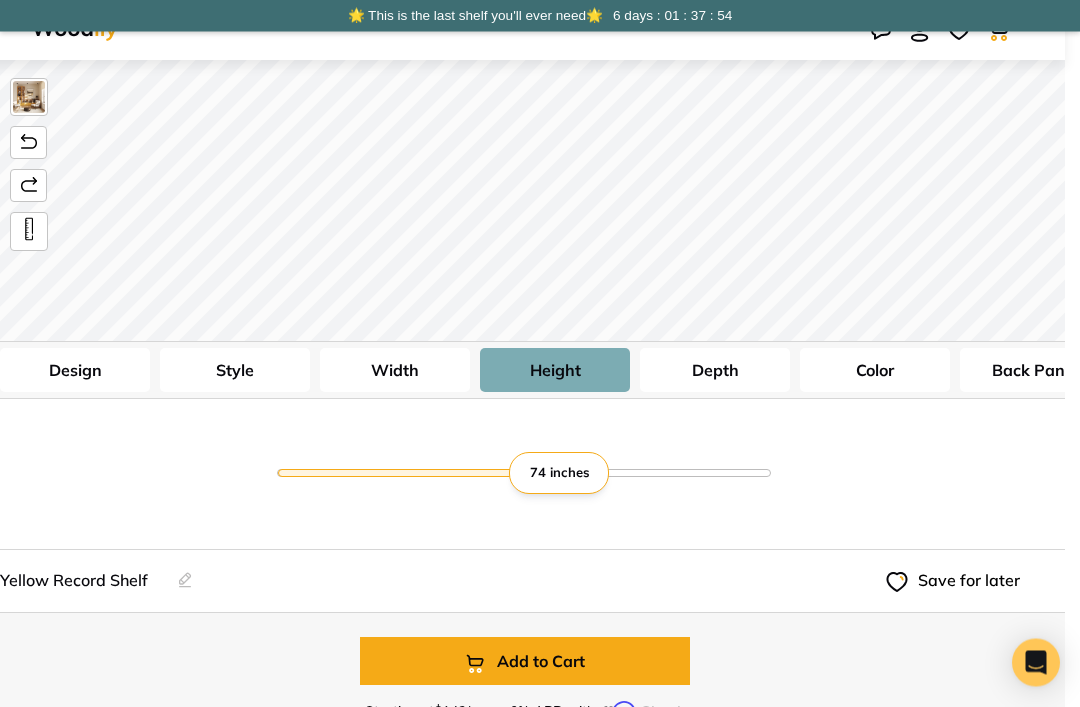 click on "Color" at bounding box center (875, 371) 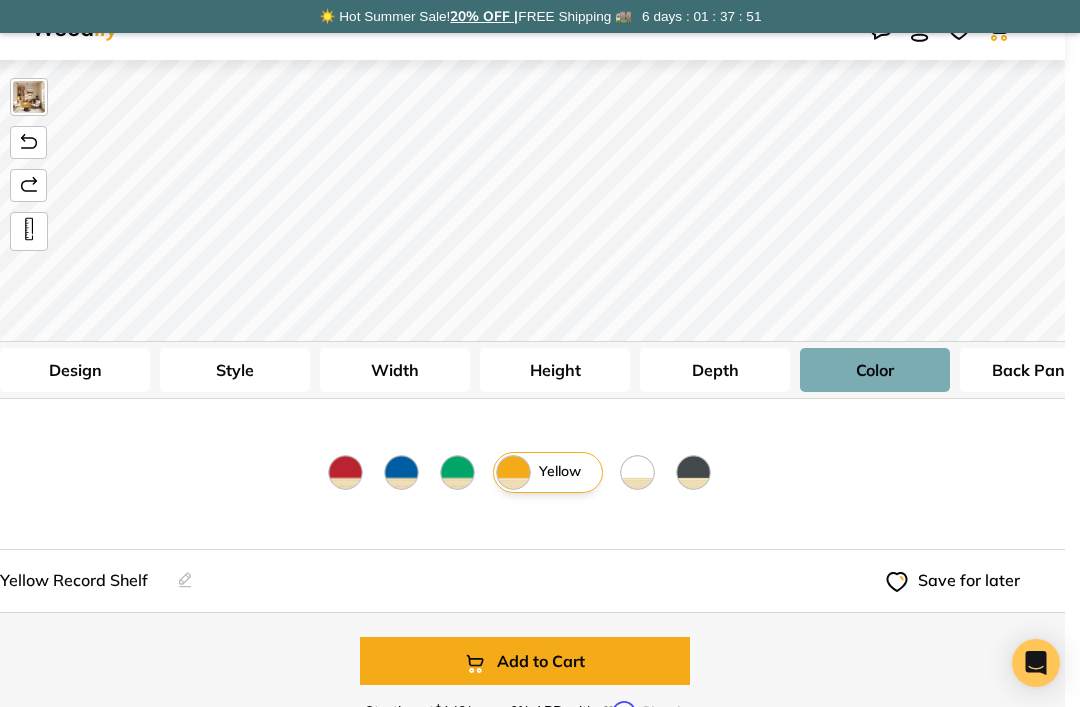 click at bounding box center [693, 472] 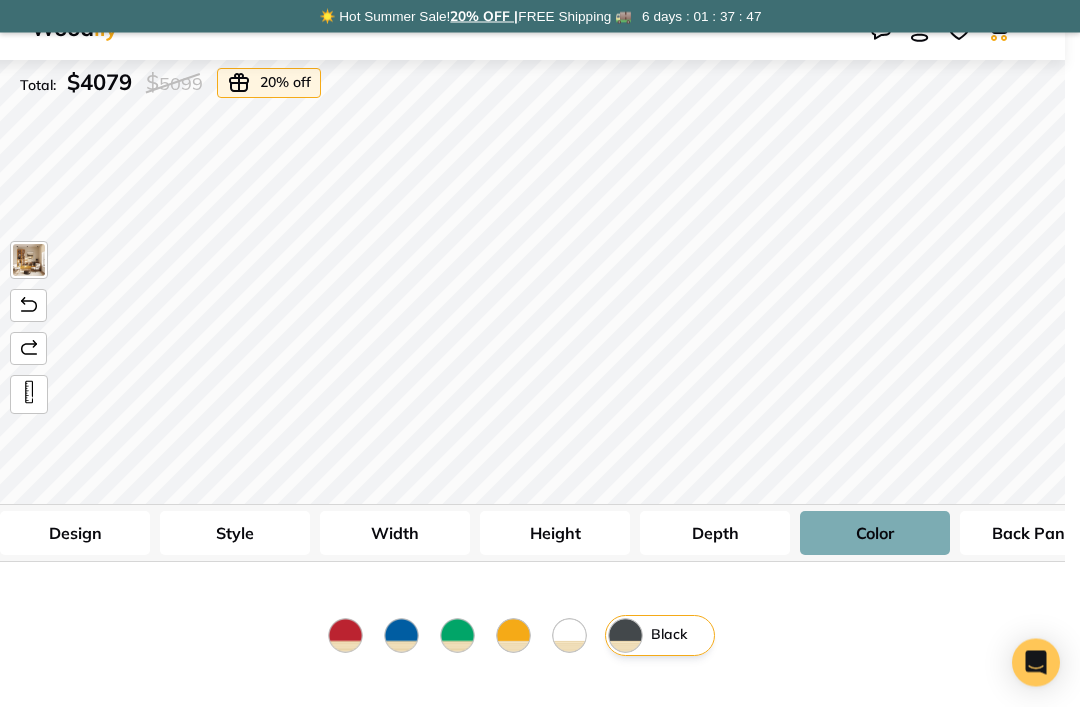 scroll, scrollTop: 45, scrollLeft: 15, axis: both 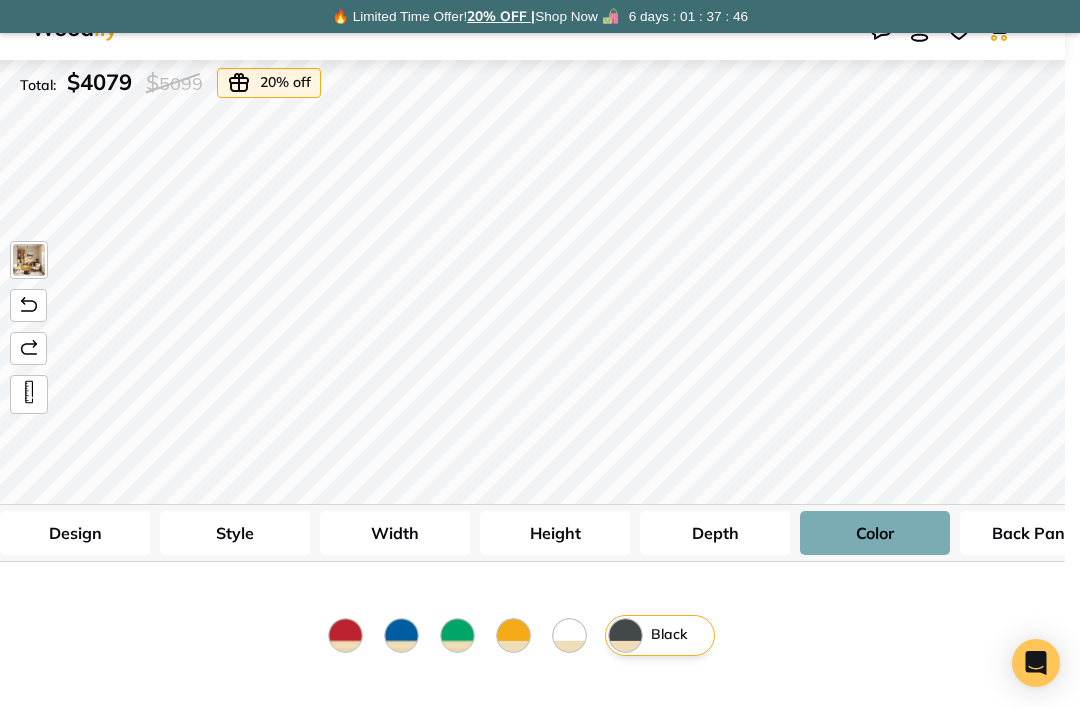 click at bounding box center [513, 635] 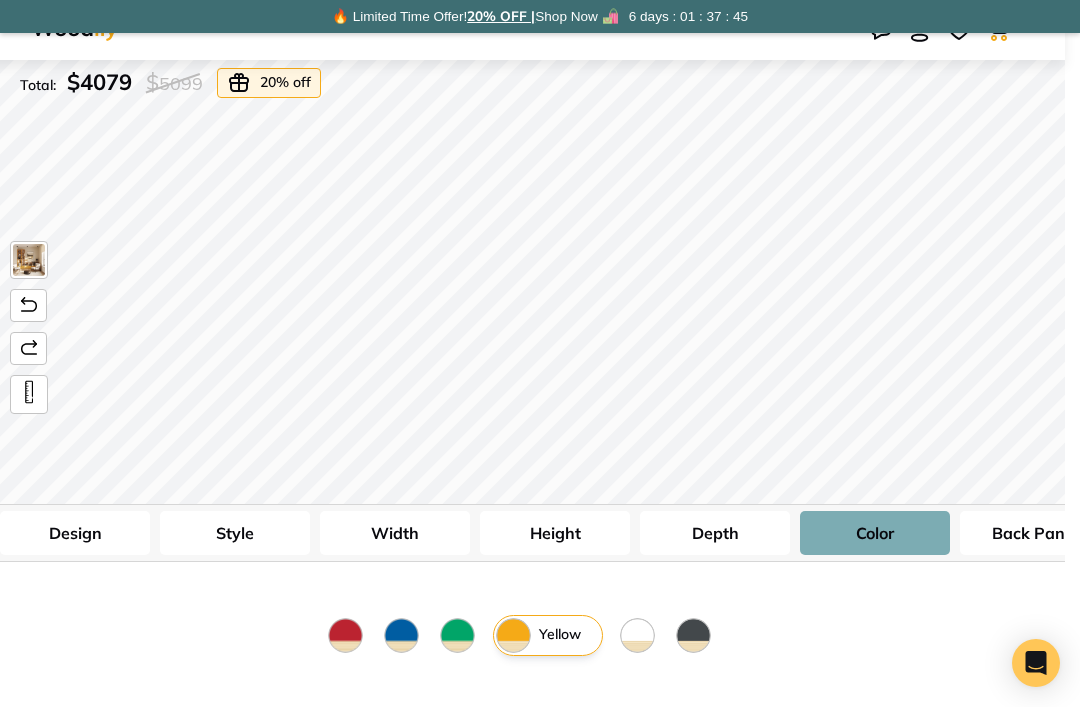 click at bounding box center [457, 635] 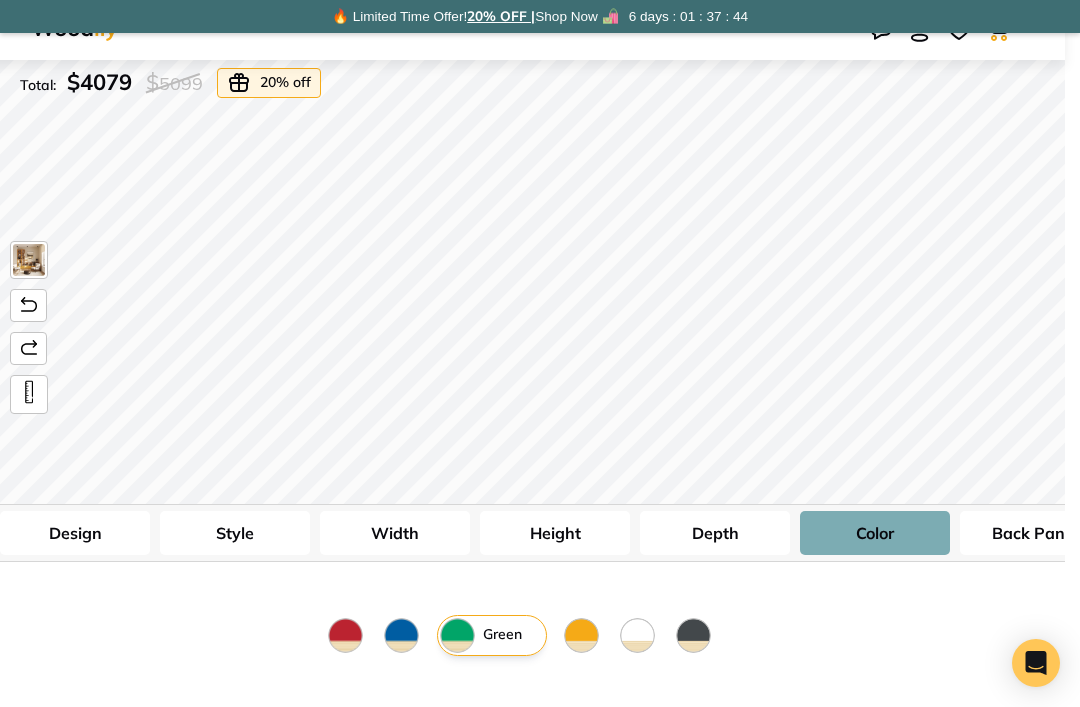 click at bounding box center (401, 635) 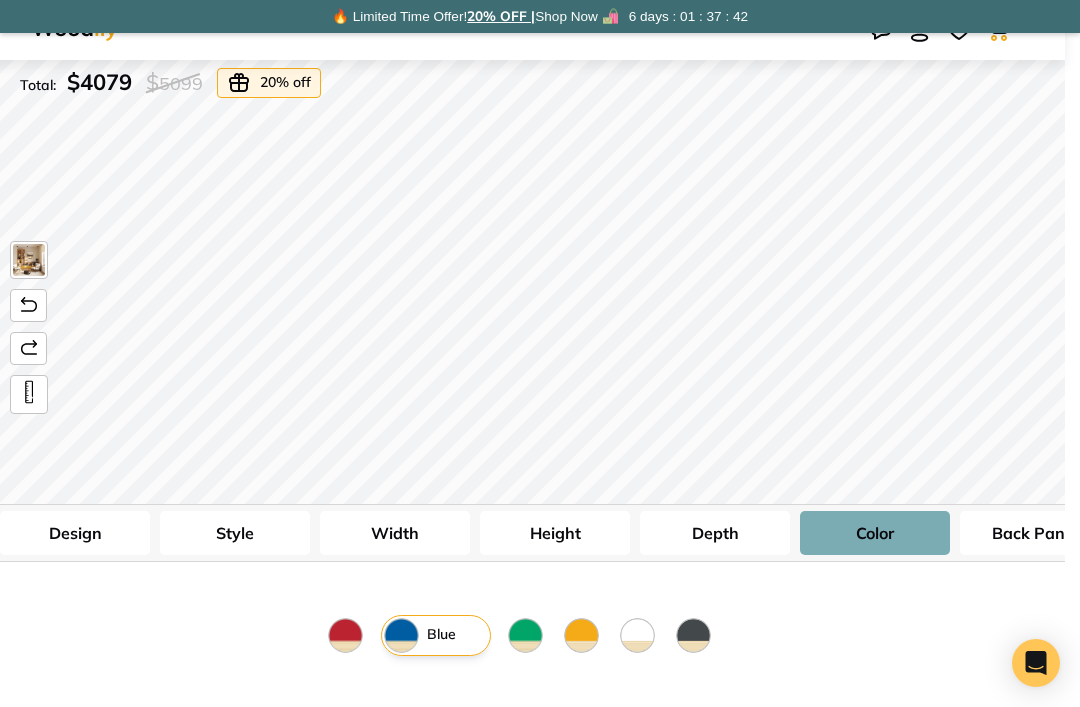 click on "Blue" at bounding box center (436, 635) 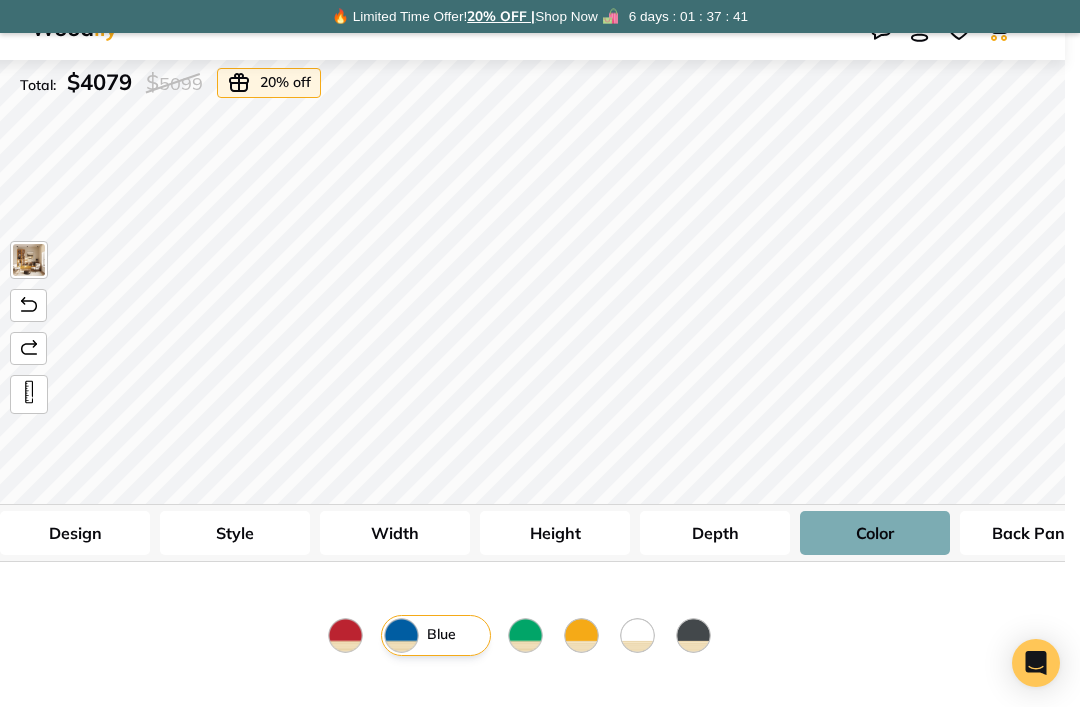 click at bounding box center (345, 635) 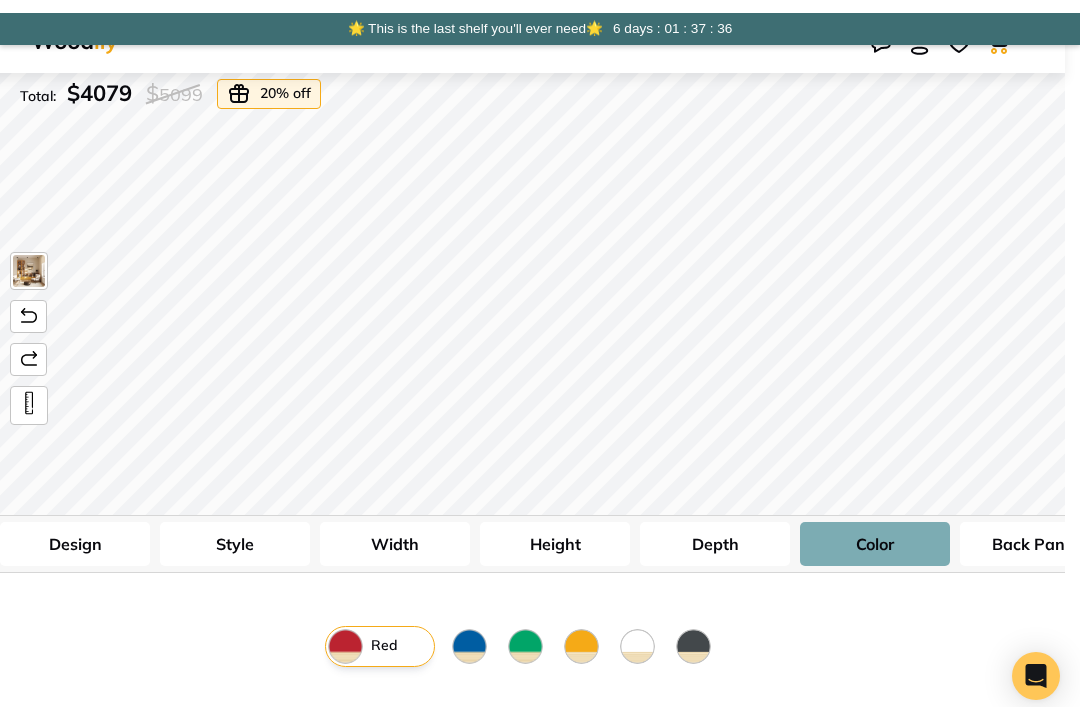 scroll, scrollTop: 33, scrollLeft: 15, axis: both 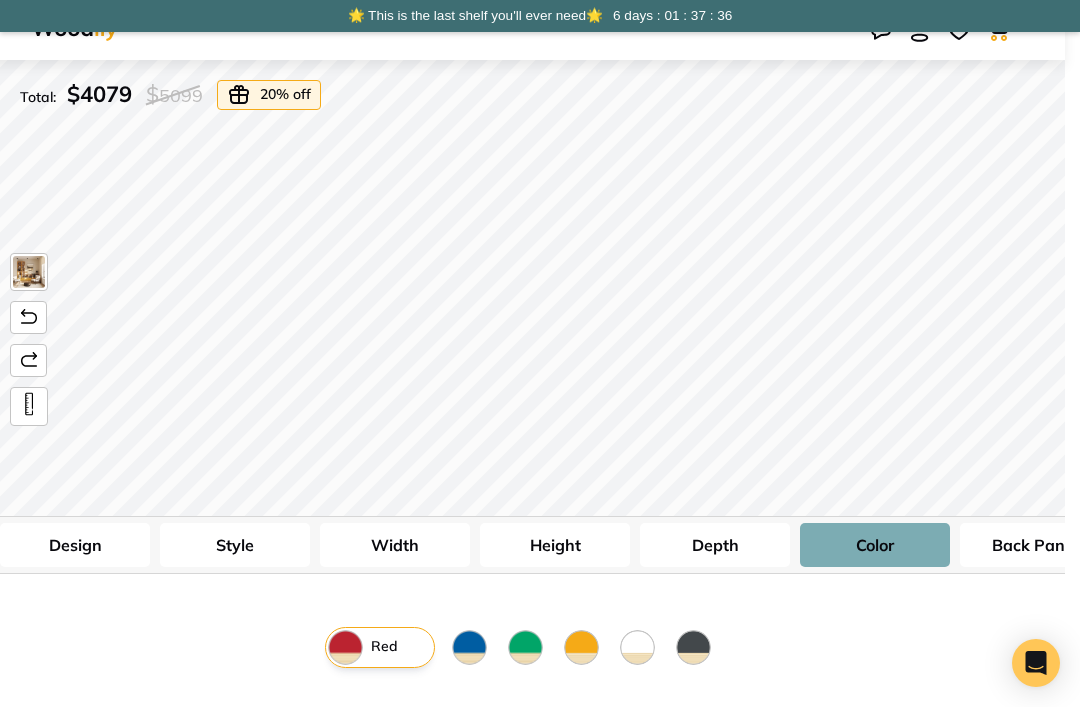 click on "Back Panel" at bounding box center (1035, 545) 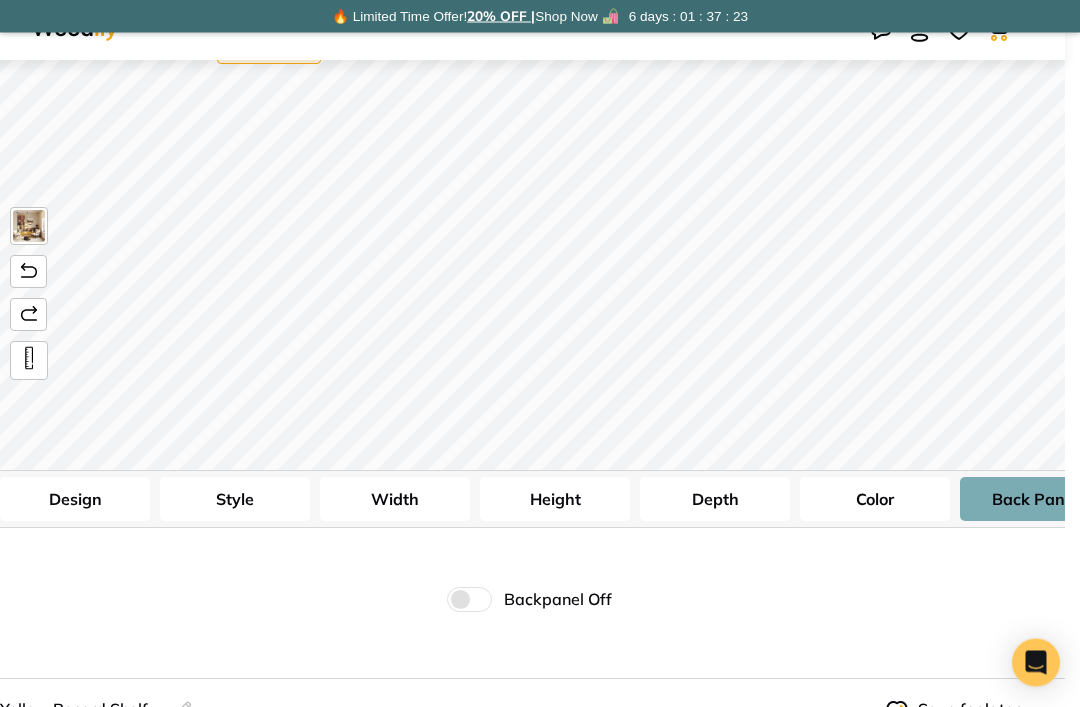 scroll, scrollTop: 0, scrollLeft: 15, axis: horizontal 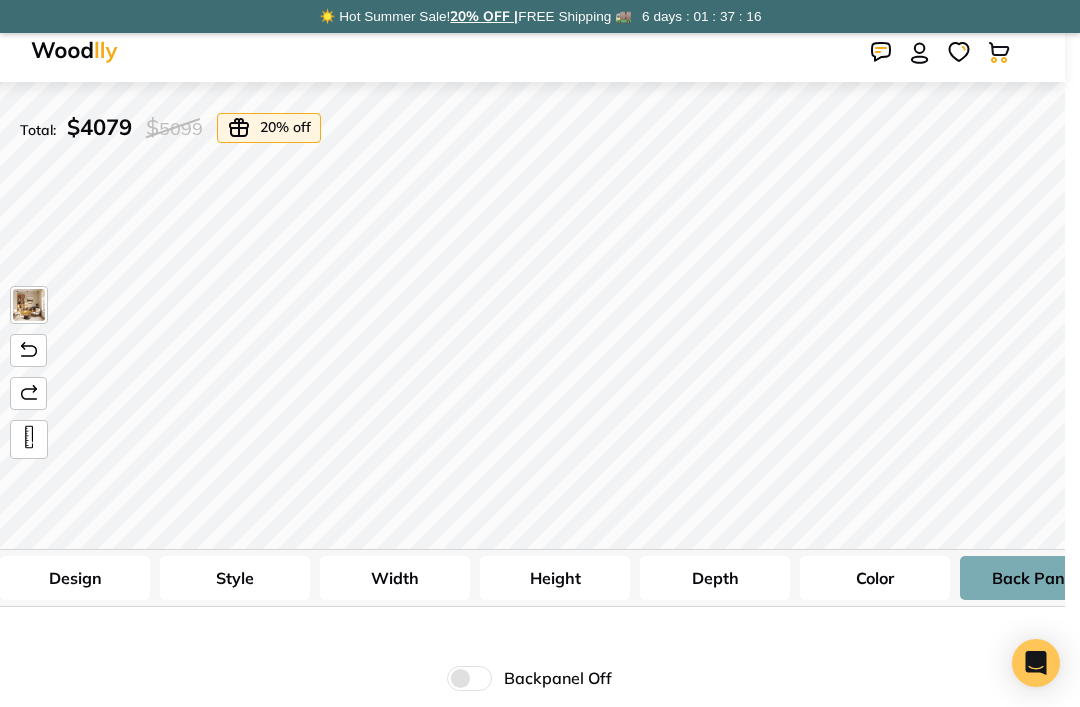 click at bounding box center (469, 678) 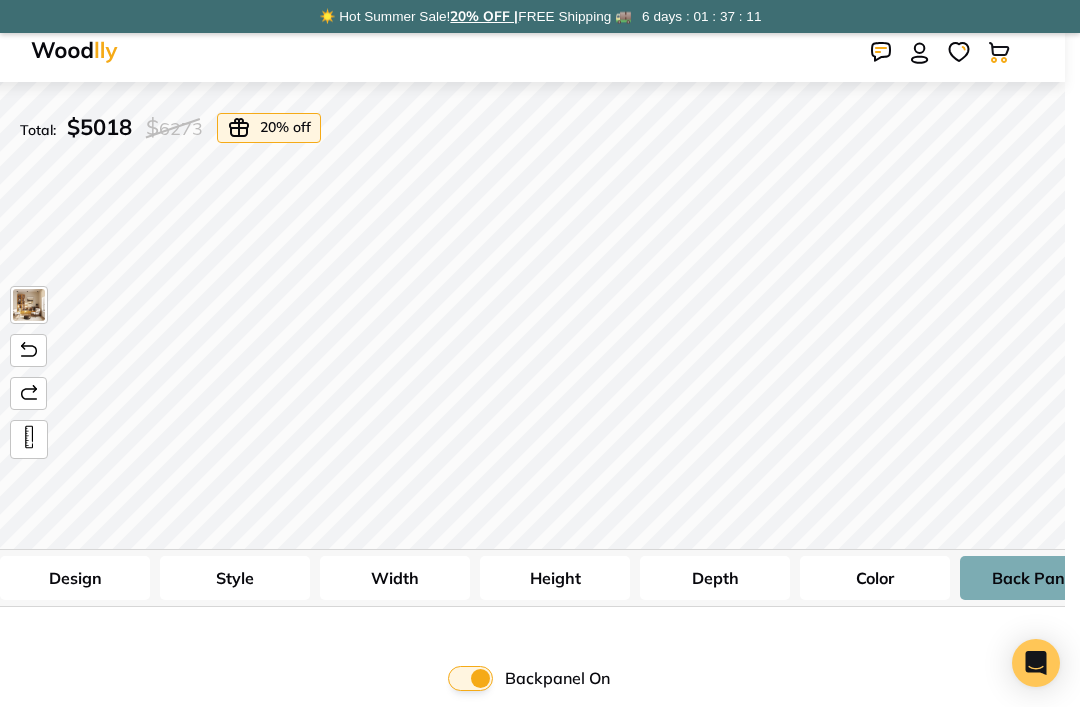 click at bounding box center (470, 678) 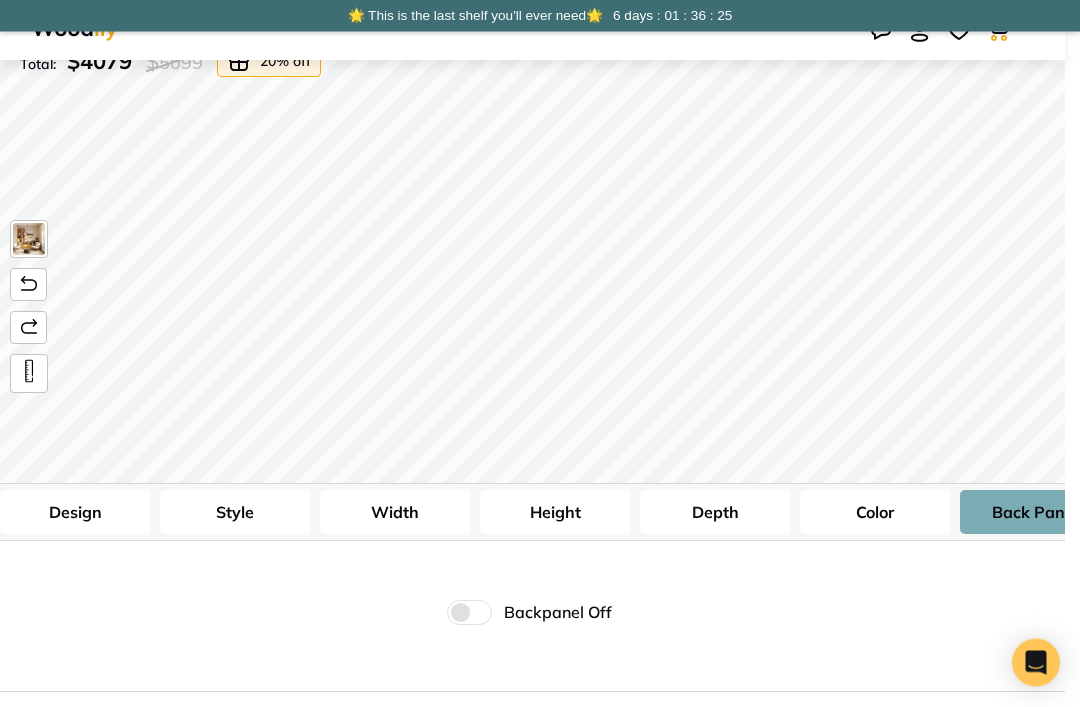 scroll, scrollTop: 64, scrollLeft: 15, axis: both 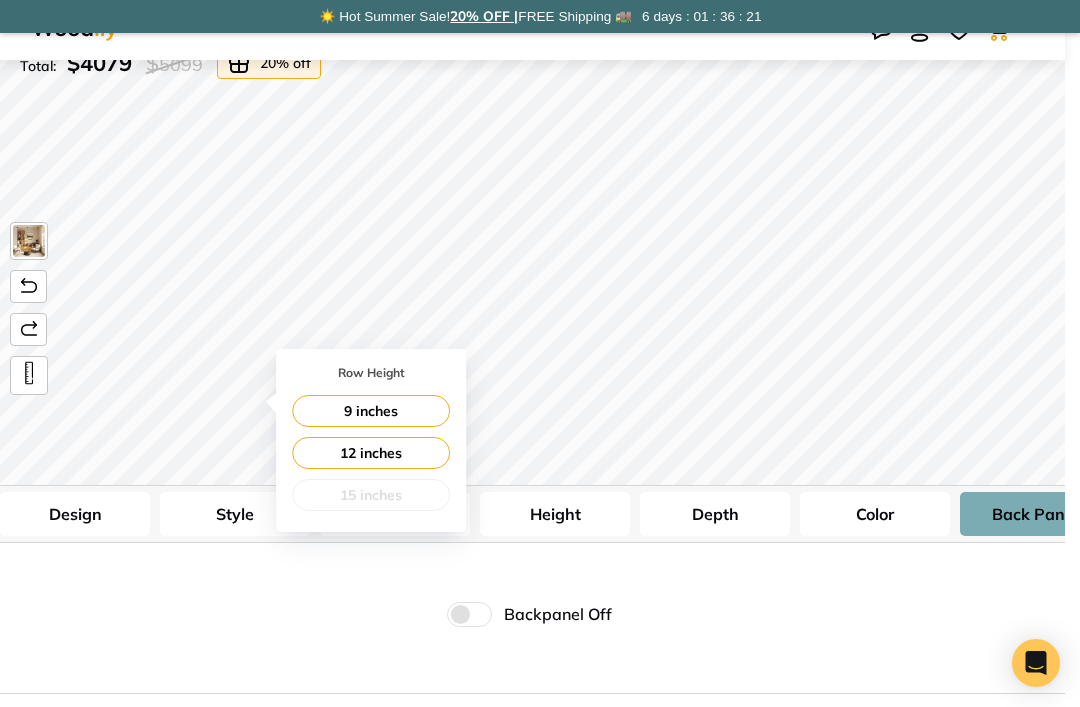 click on "12 inches" at bounding box center [371, 453] 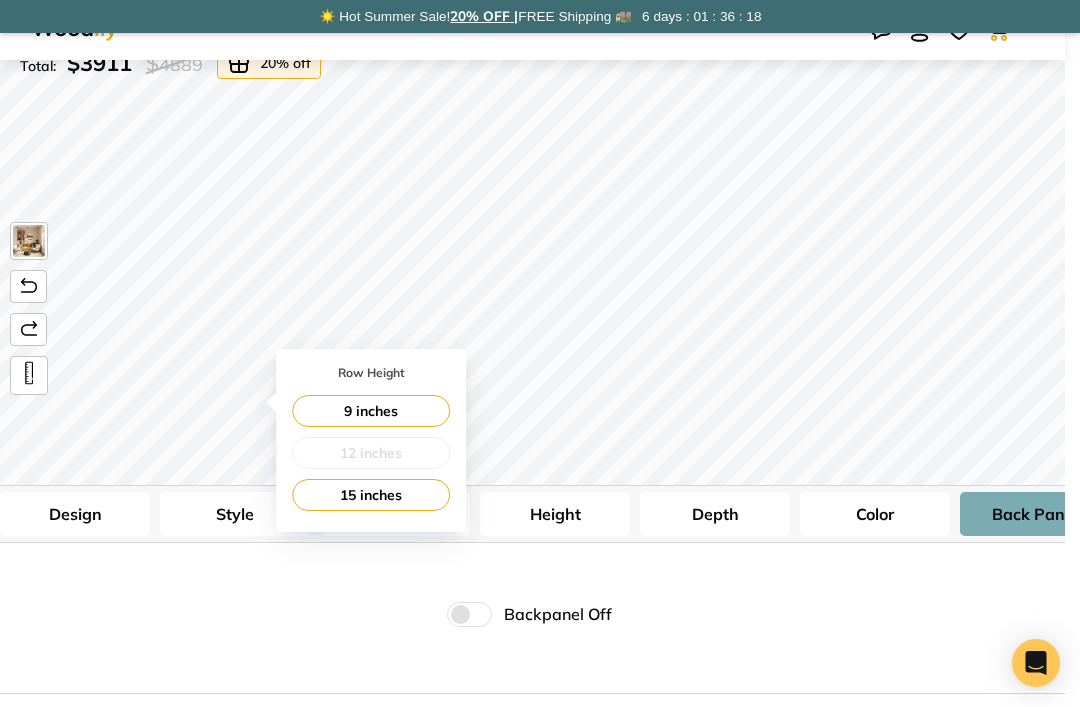click on "15 inches" at bounding box center [371, 495] 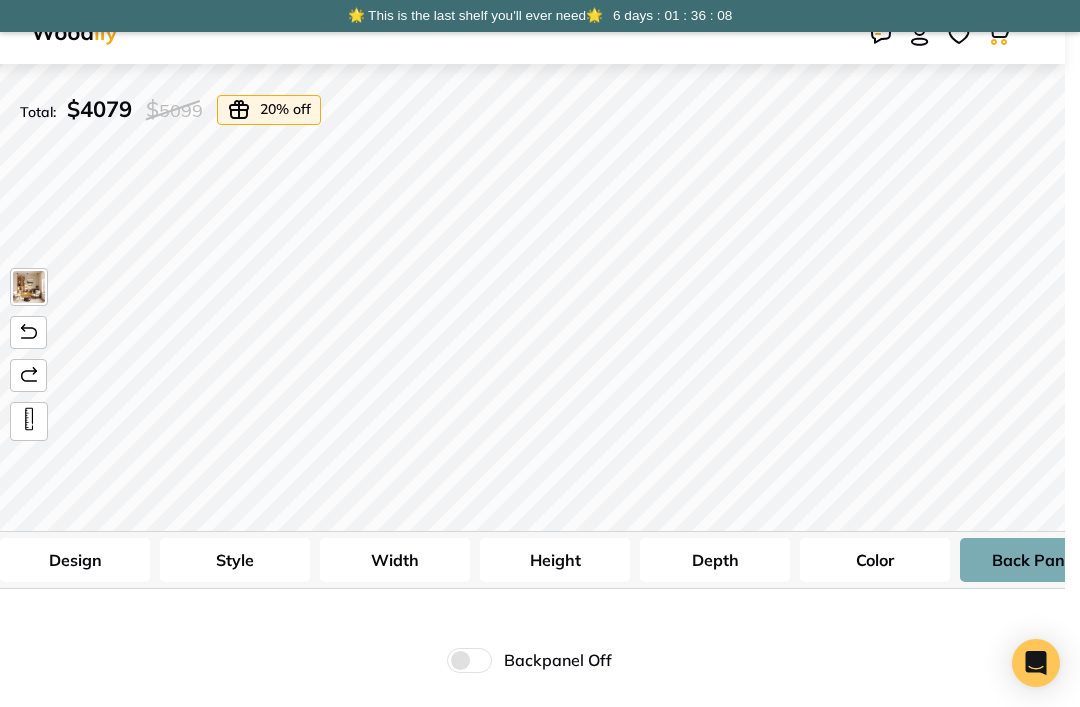 scroll, scrollTop: 0, scrollLeft: 15, axis: horizontal 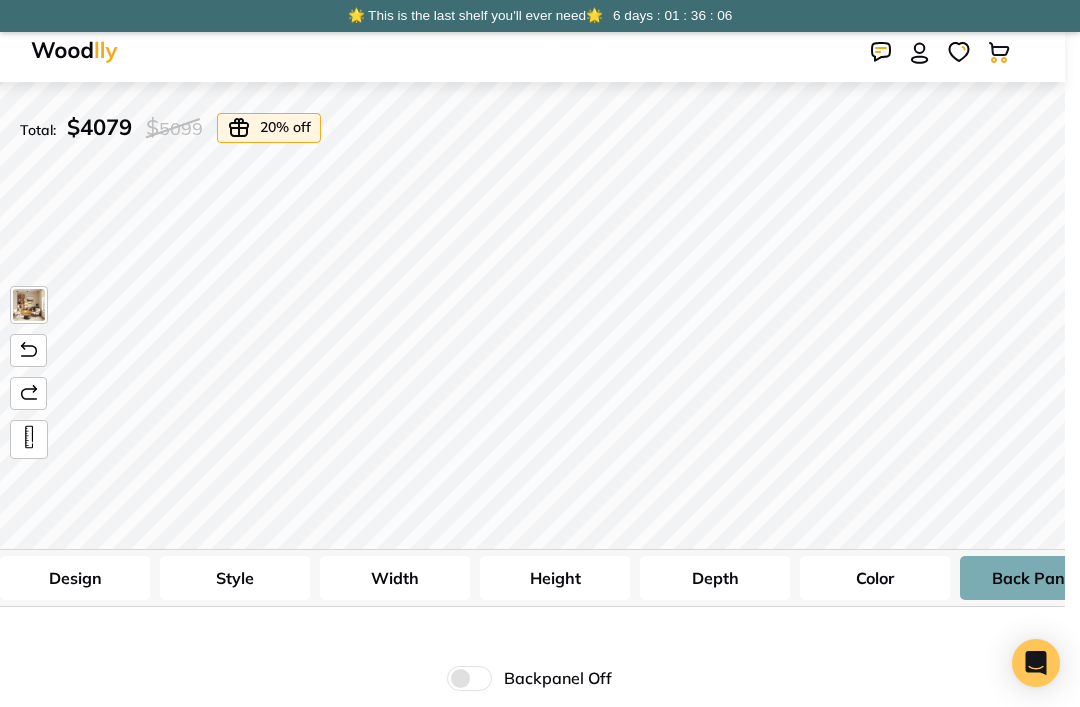 click on "Width" at bounding box center [395, 578] 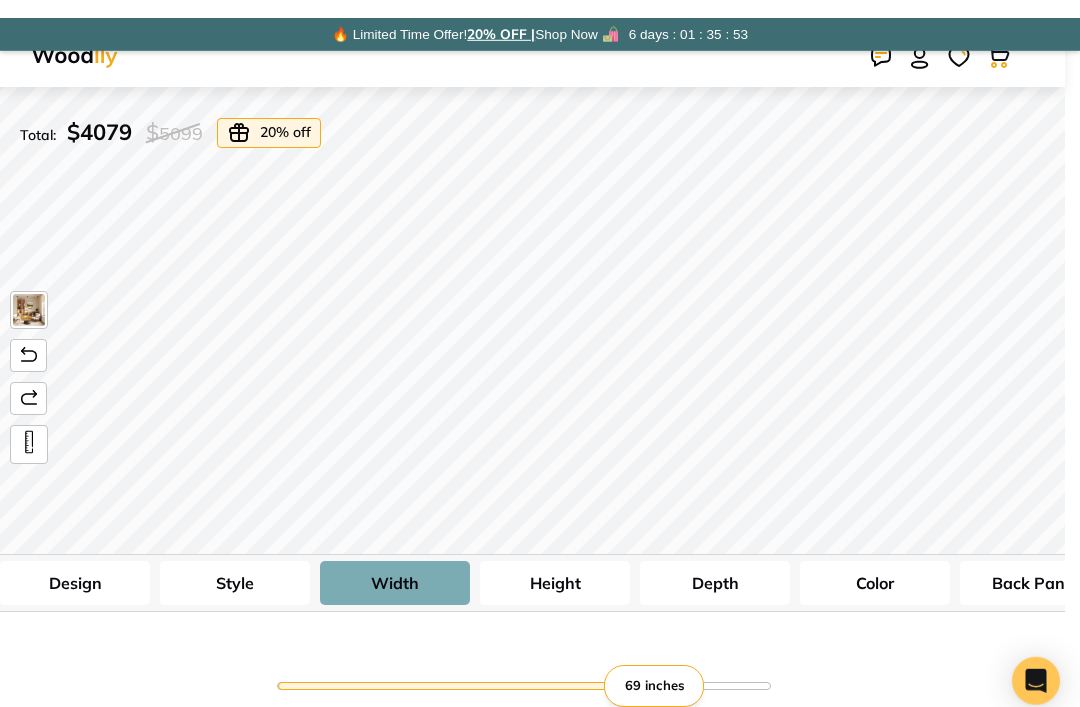 scroll, scrollTop: 0, scrollLeft: 15, axis: horizontal 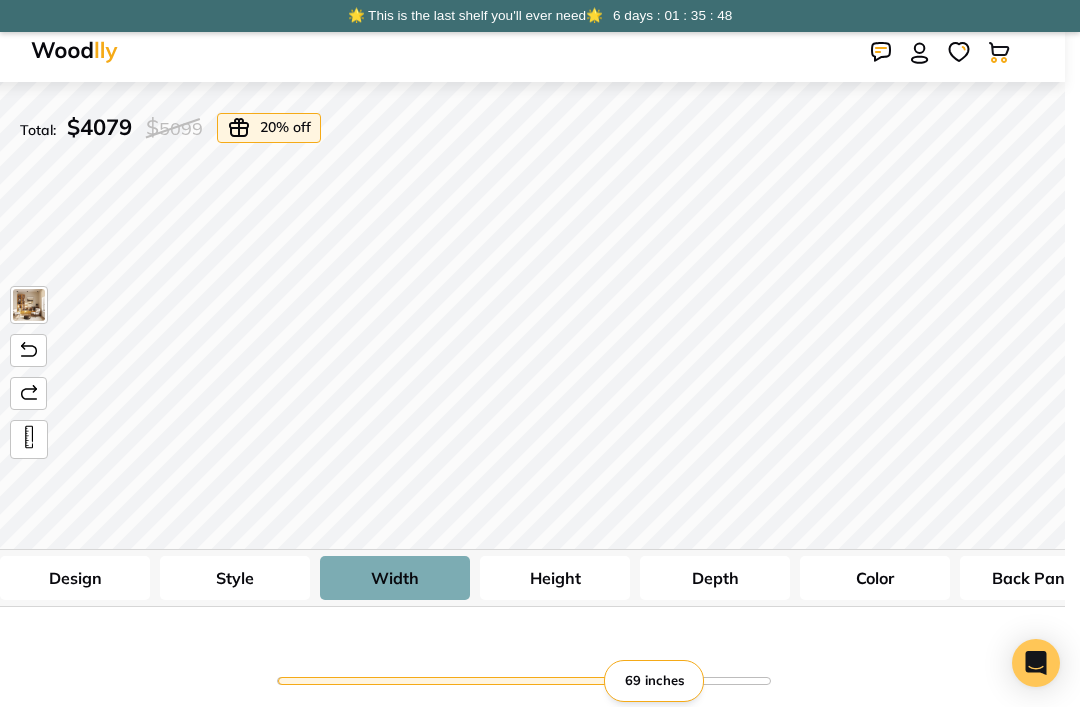click on "Design" at bounding box center [75, 578] 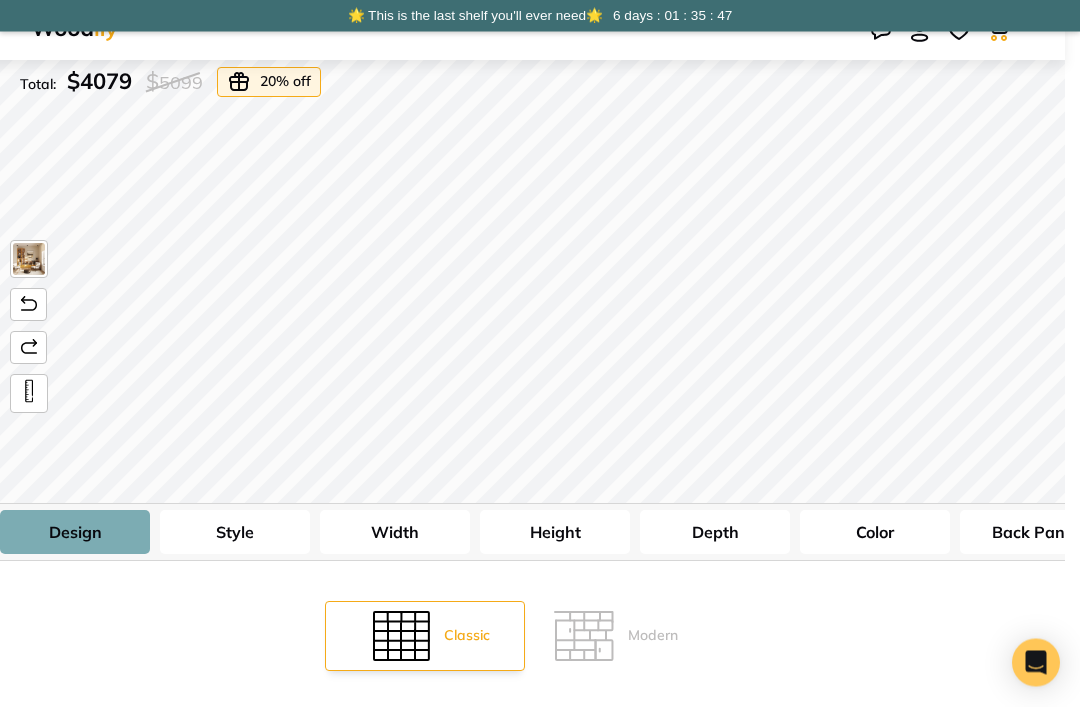scroll, scrollTop: 46, scrollLeft: 15, axis: both 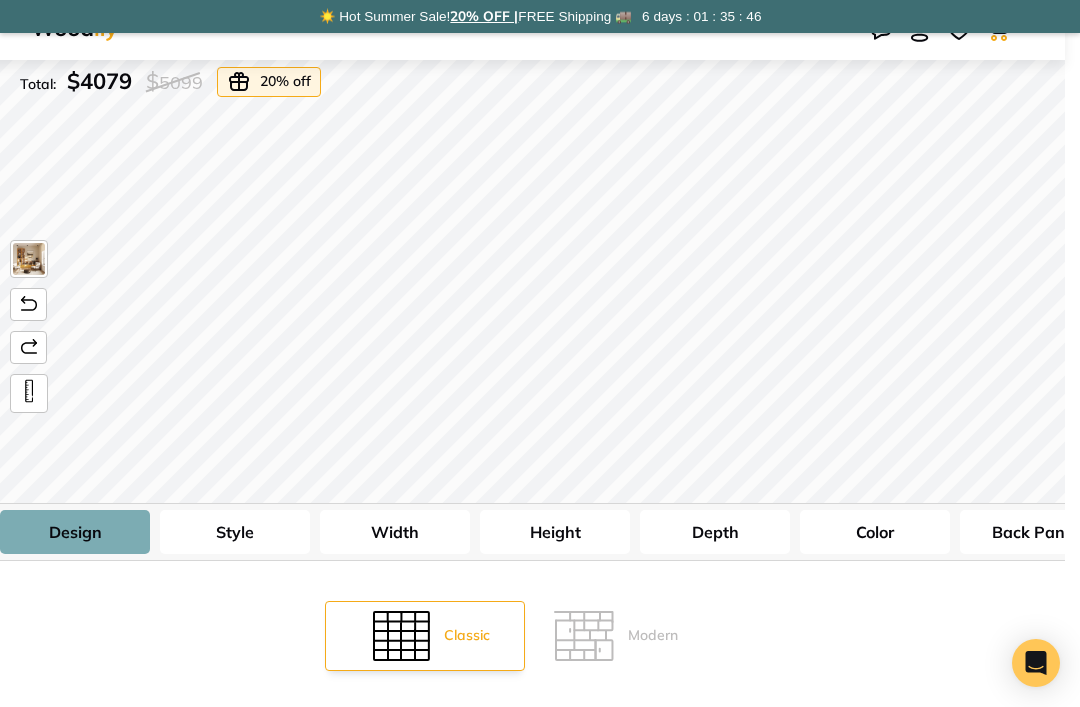 click at bounding box center (584, 636) 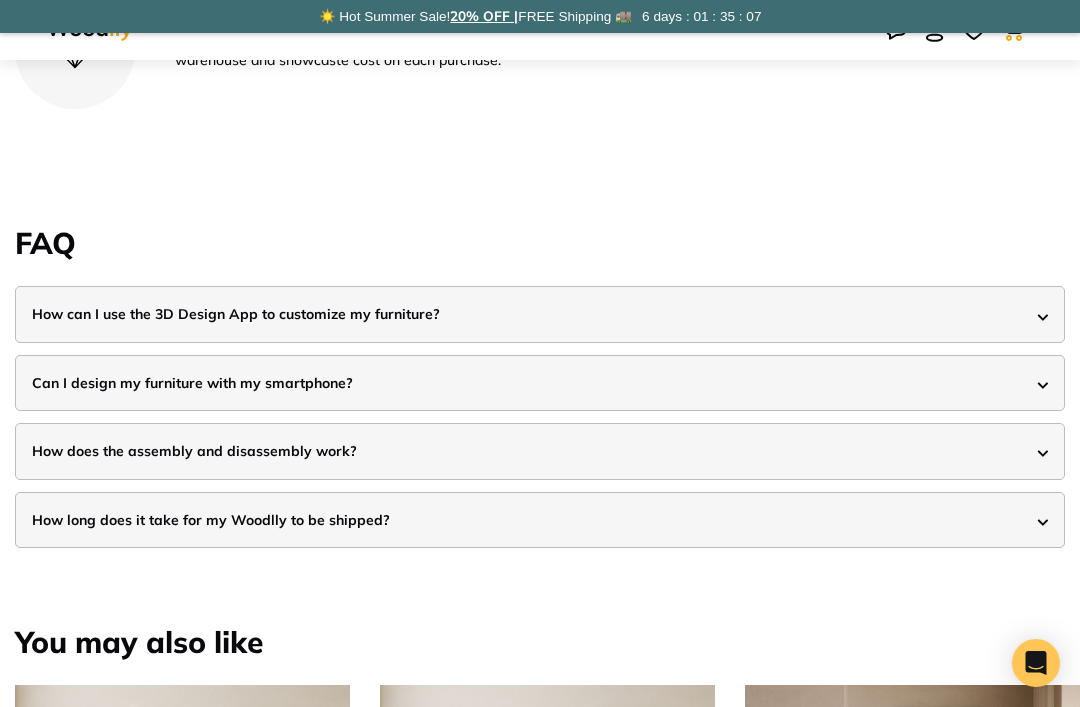 scroll, scrollTop: 4920, scrollLeft: 0, axis: vertical 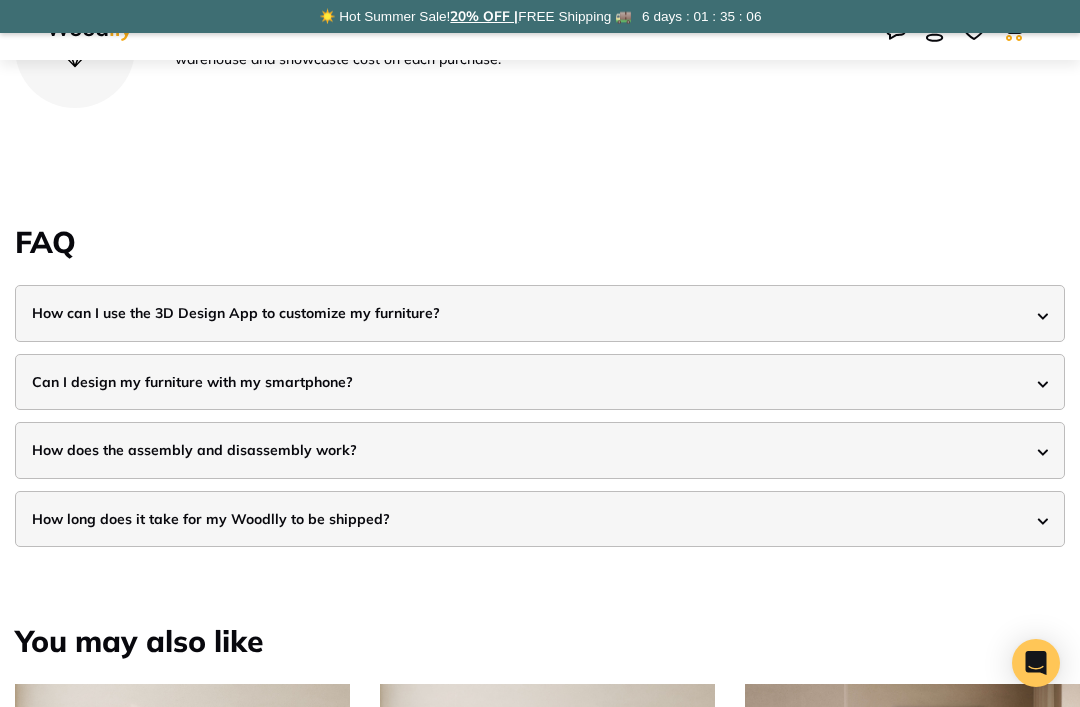 click at bounding box center [1042, 316] 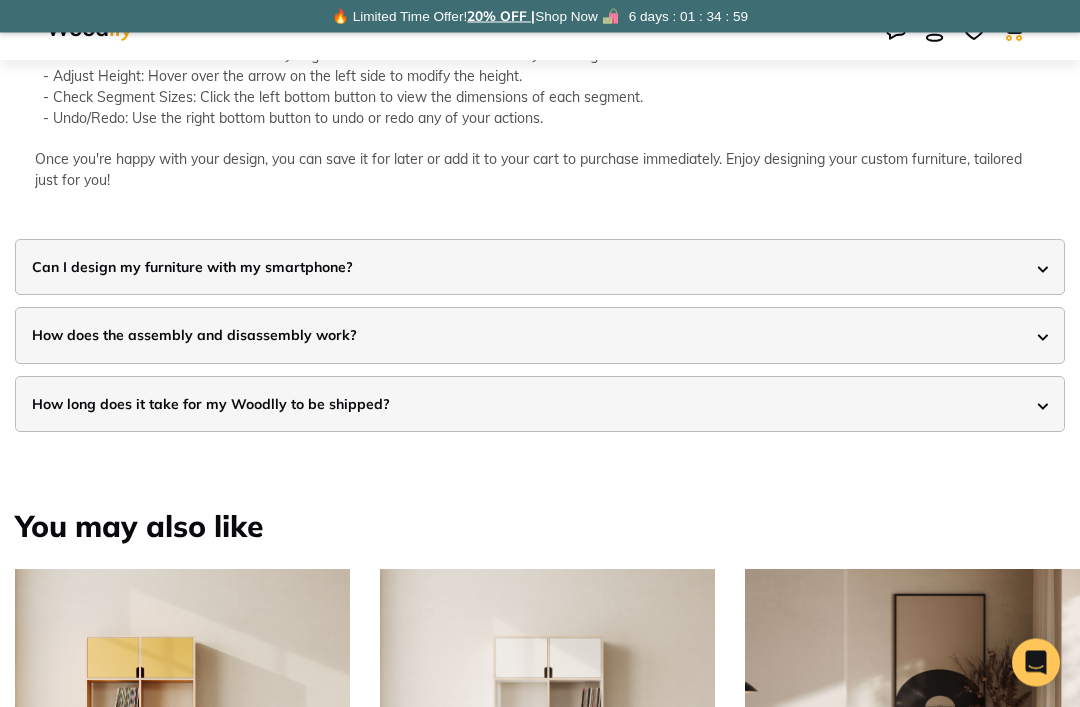 scroll, scrollTop: 5299, scrollLeft: 0, axis: vertical 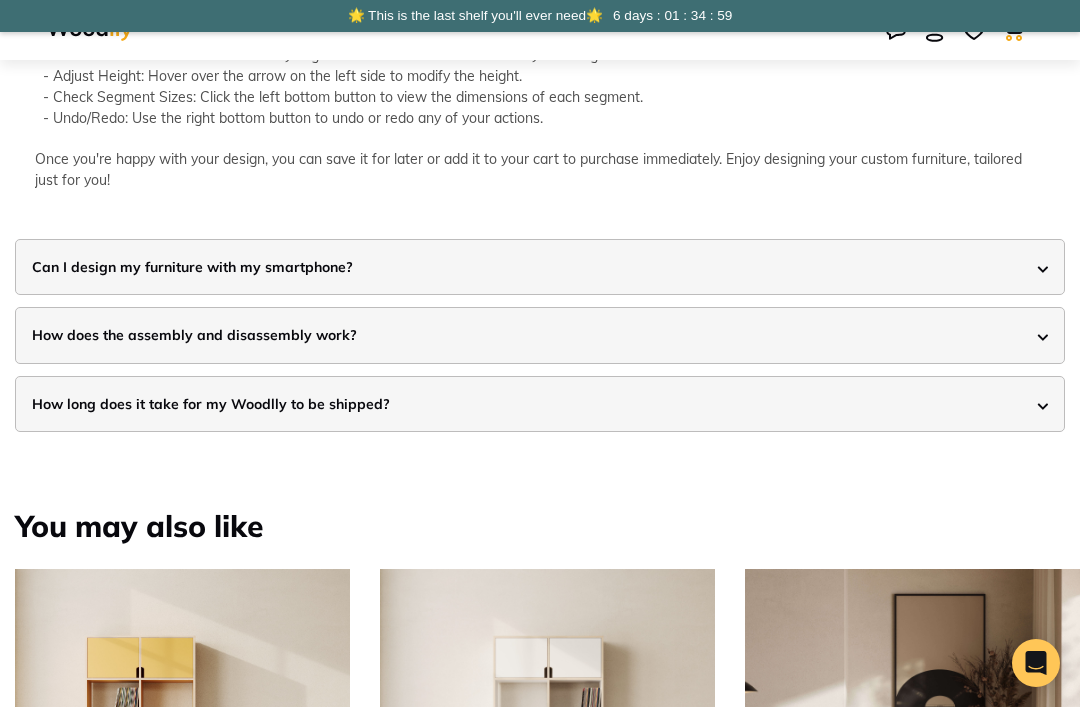 click on "Can I design my furniture with my smartphone?" at bounding box center (540, 267) 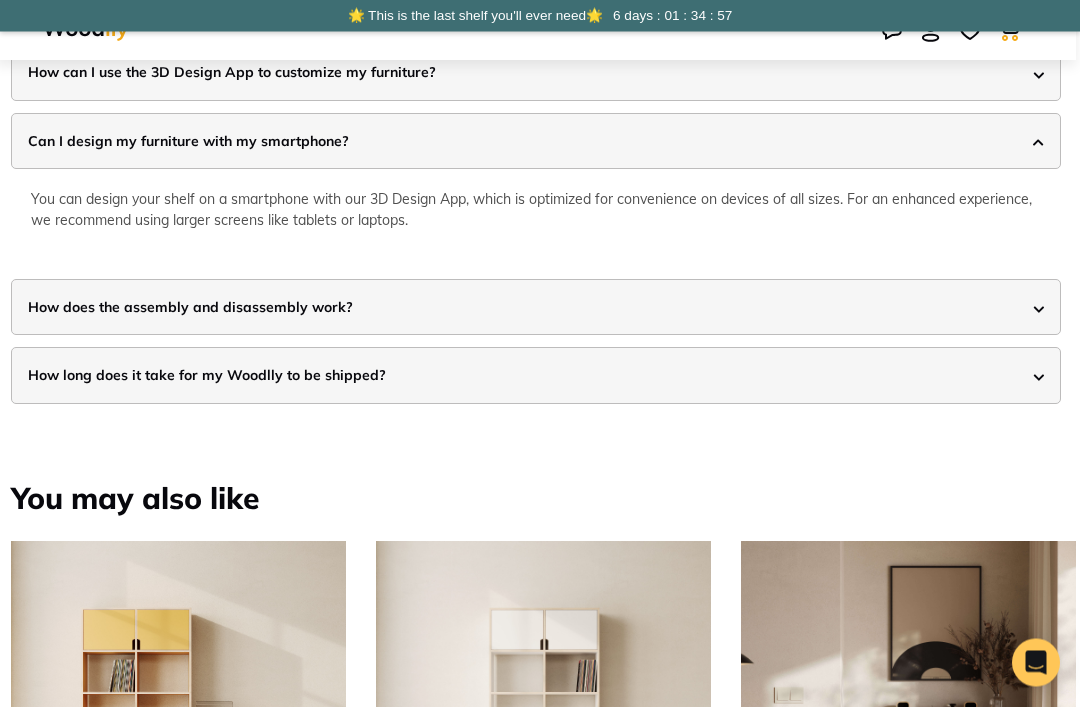 scroll, scrollTop: 5159, scrollLeft: 2, axis: both 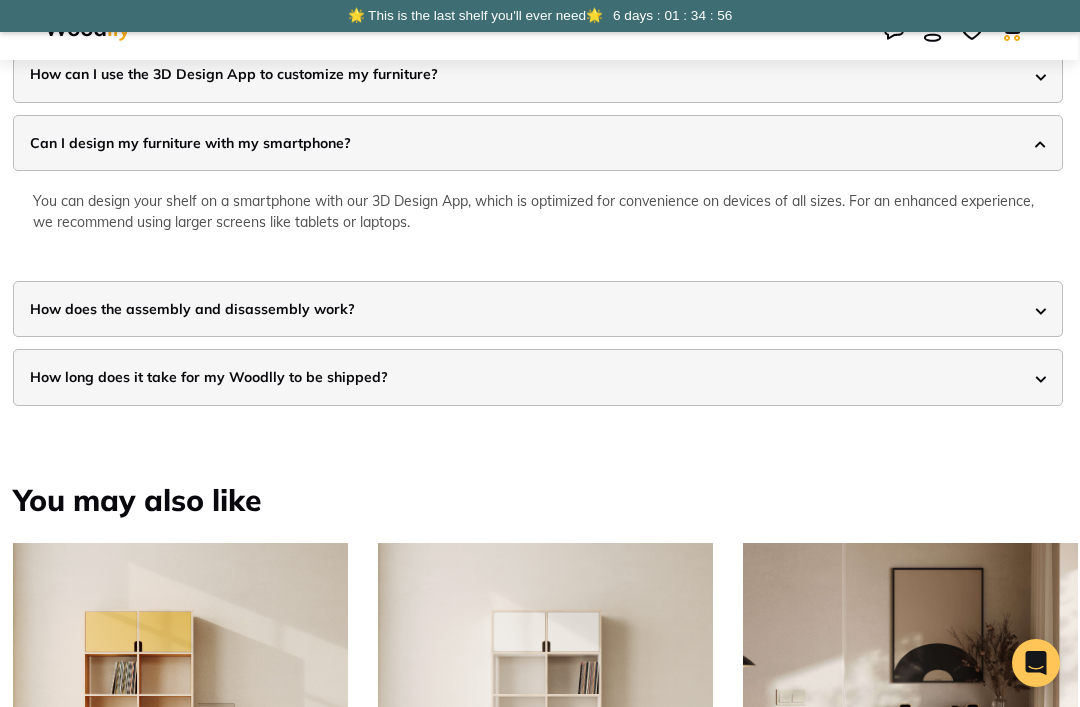 click at bounding box center [1040, 311] 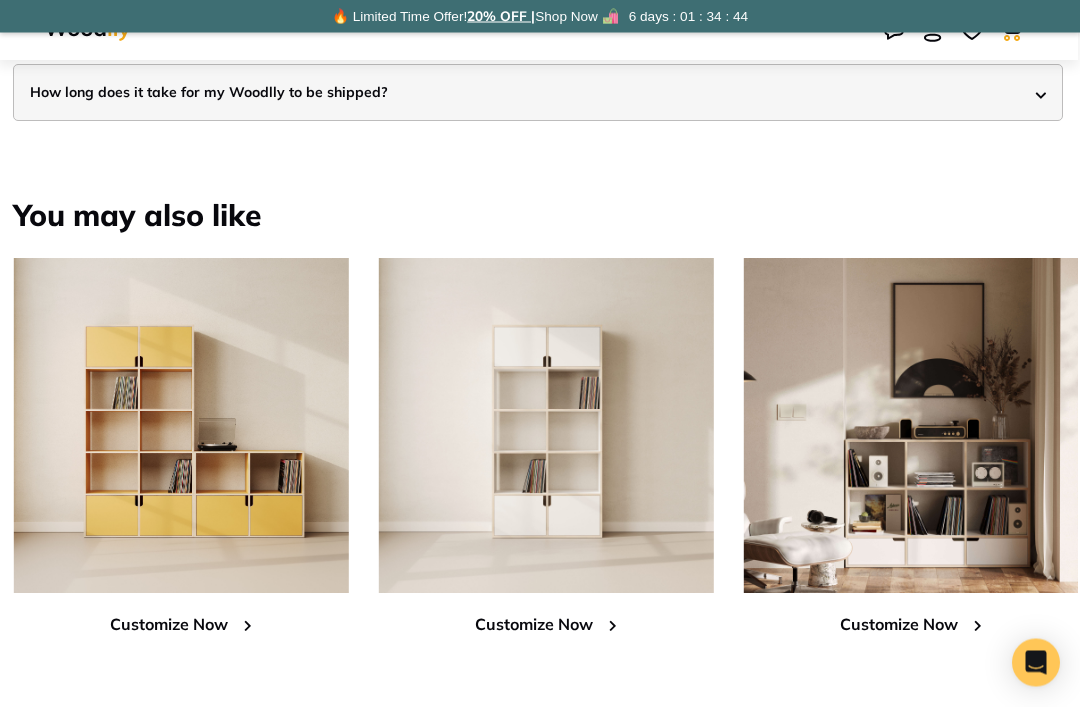 scroll, scrollTop: 5529, scrollLeft: 2, axis: both 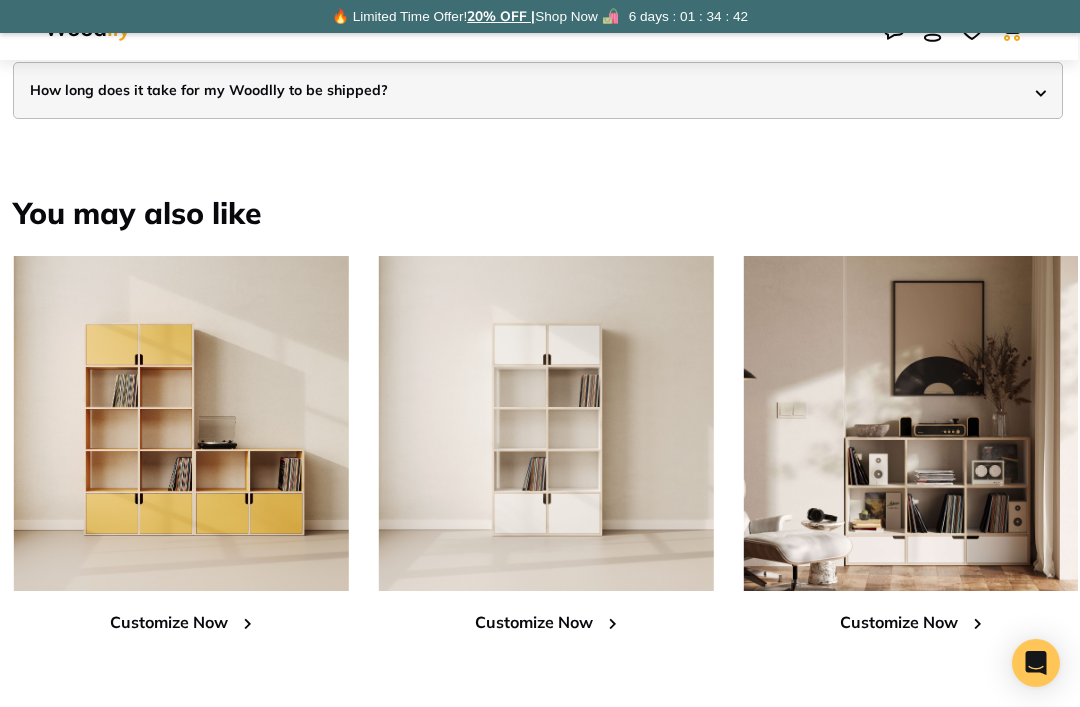 click at bounding box center [181, 423] 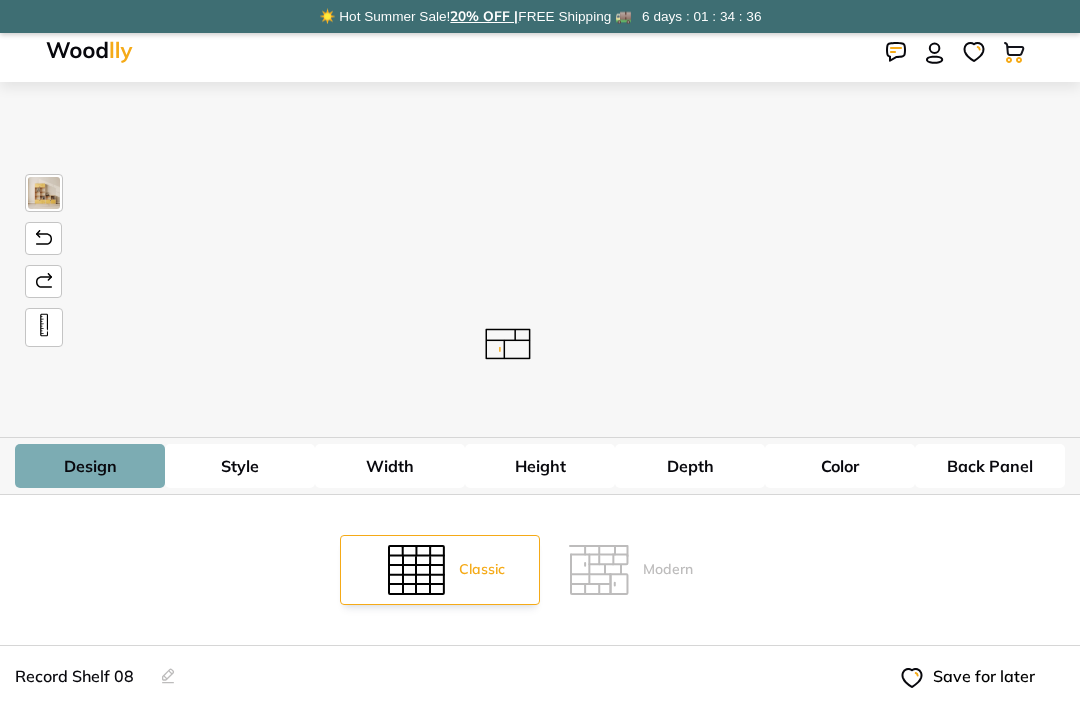 scroll, scrollTop: 0, scrollLeft: 0, axis: both 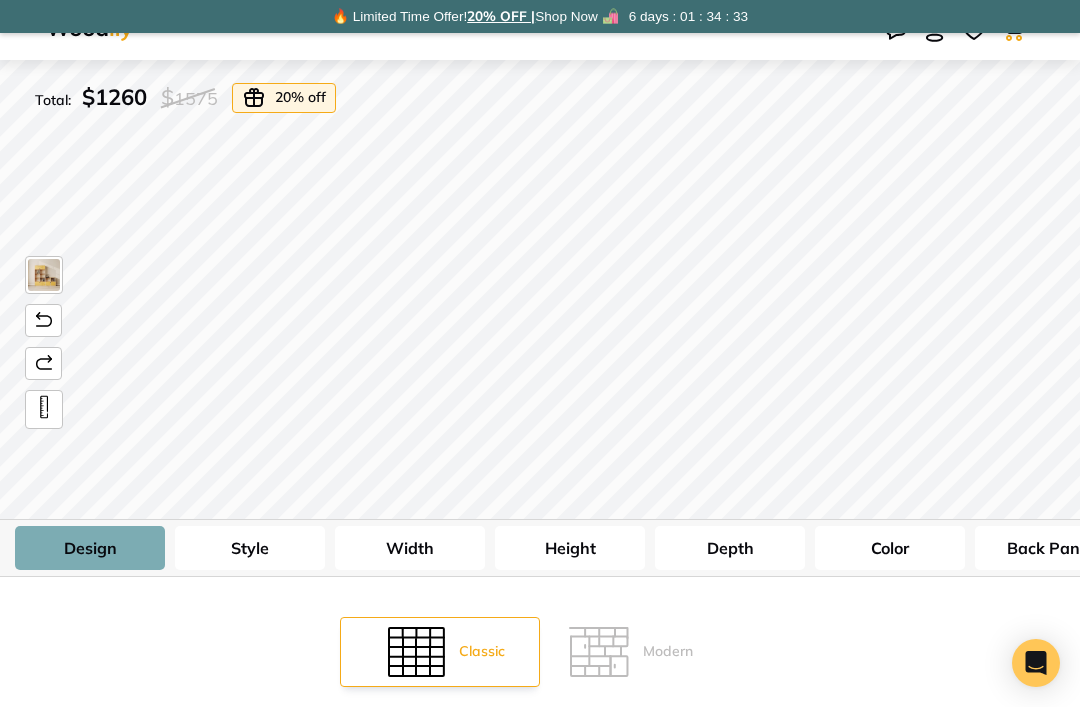 click on "Style" at bounding box center [250, 548] 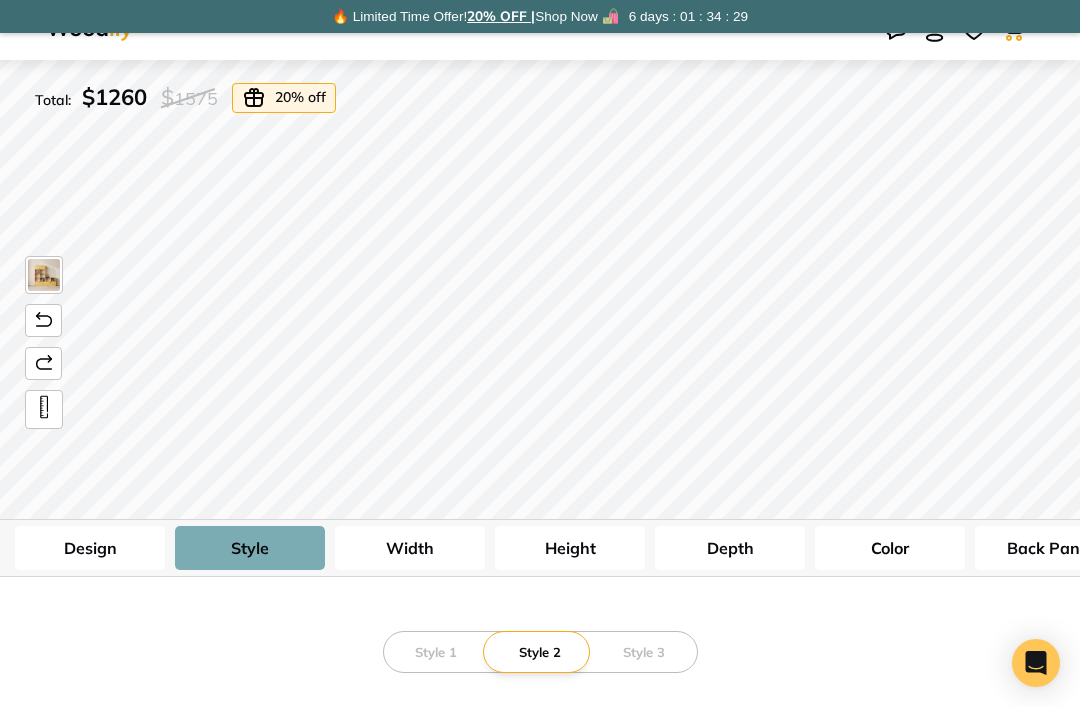 click on "Style 3" at bounding box center (644, 652) 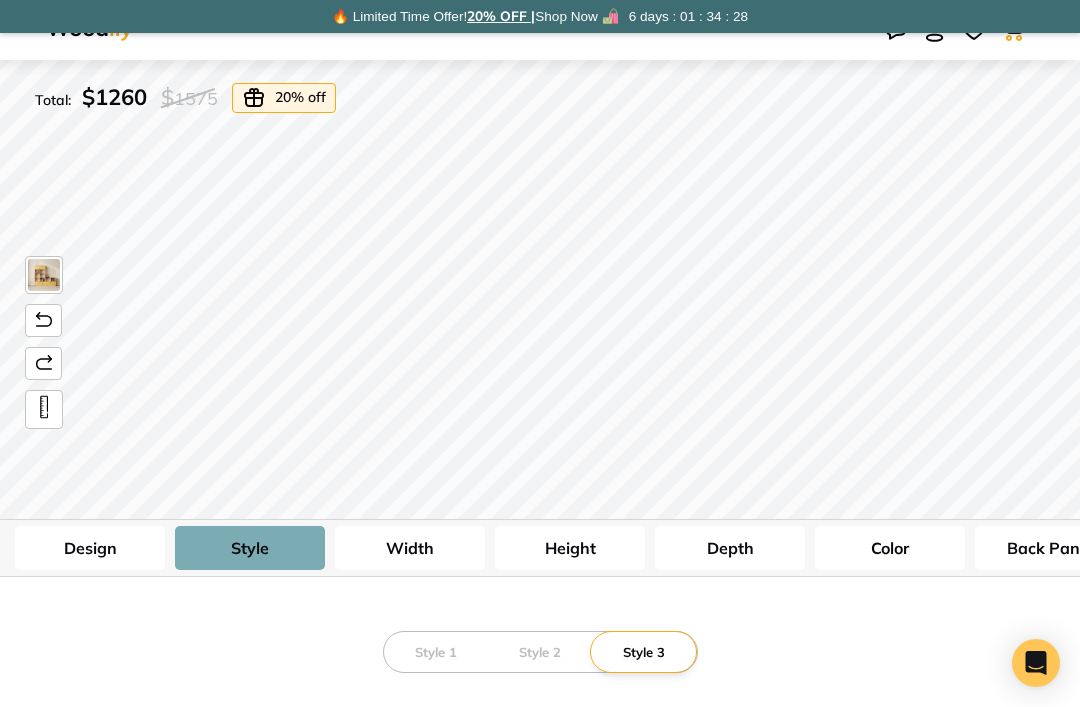 click on "Style 2" at bounding box center (540, 652) 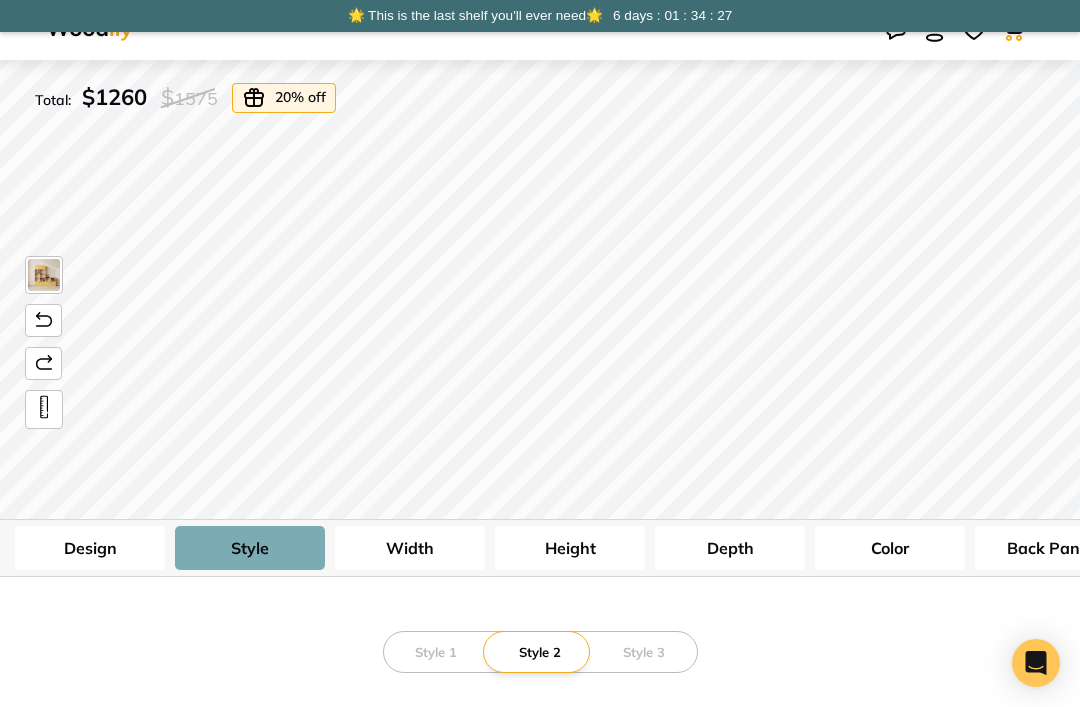 click on "Style 1" at bounding box center [436, 652] 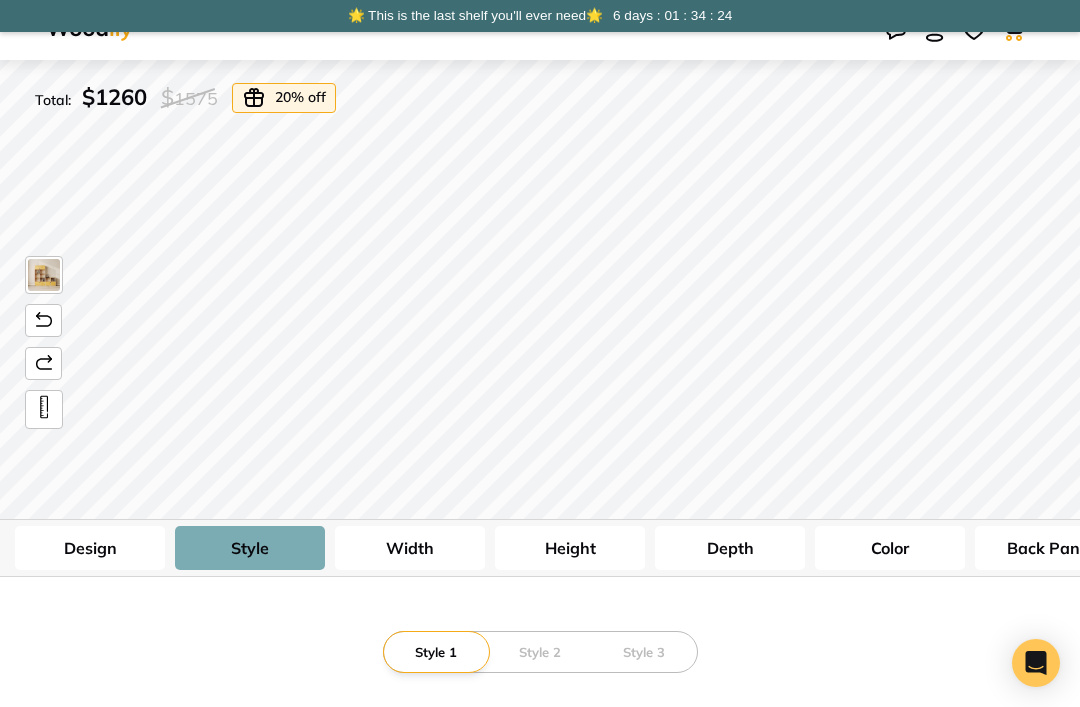 click on "Style 2" at bounding box center (540, 652) 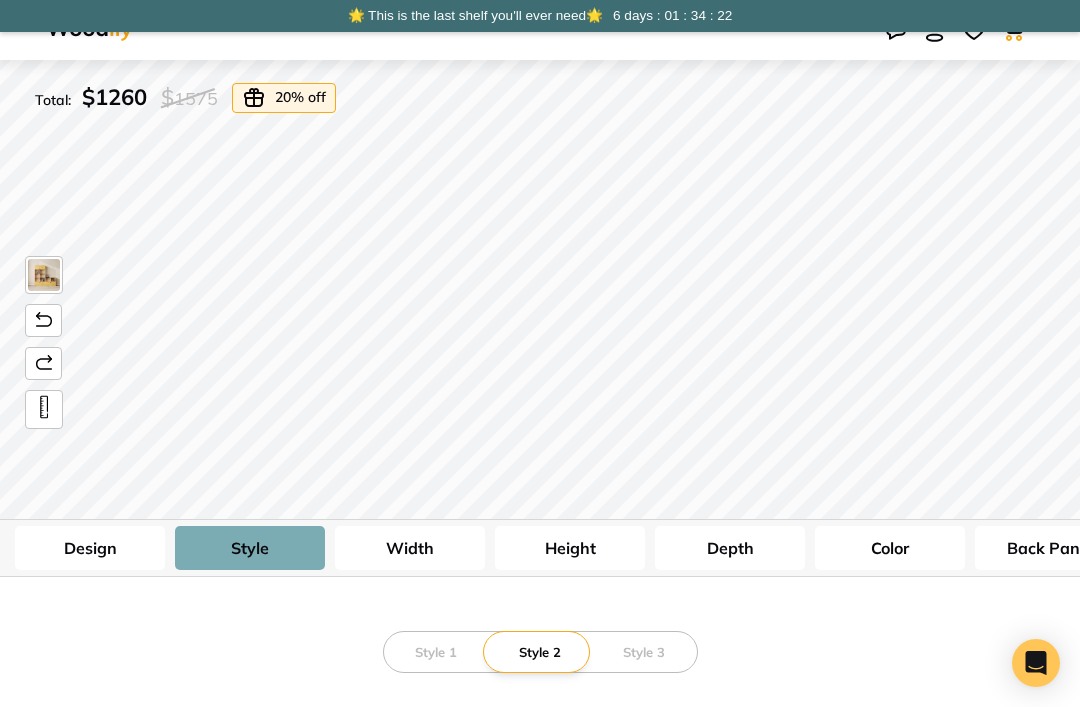 click on "Style 3" at bounding box center [644, 652] 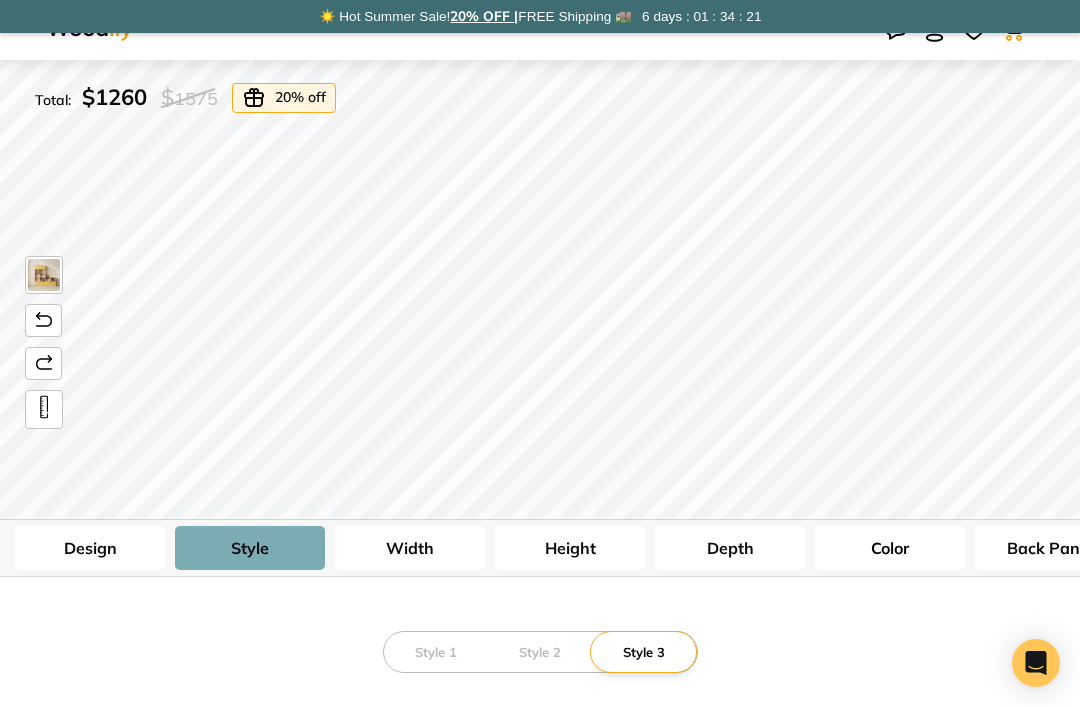 click on "Style 1" at bounding box center (436, 652) 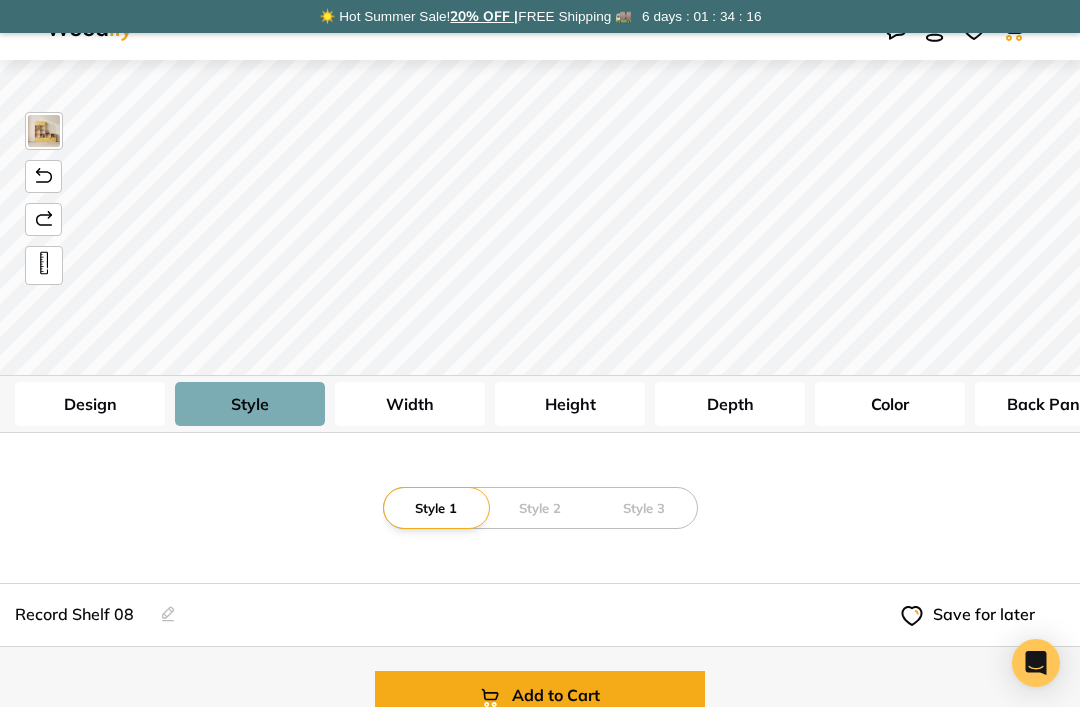 scroll, scrollTop: 0, scrollLeft: 0, axis: both 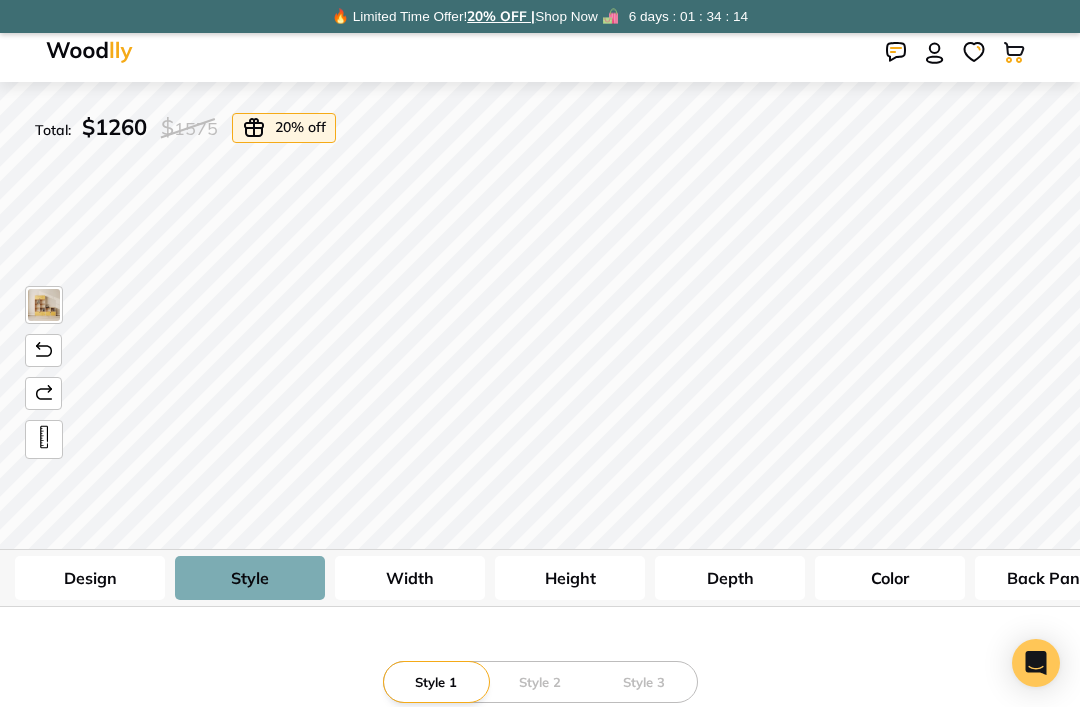 click at bounding box center (89, 52) 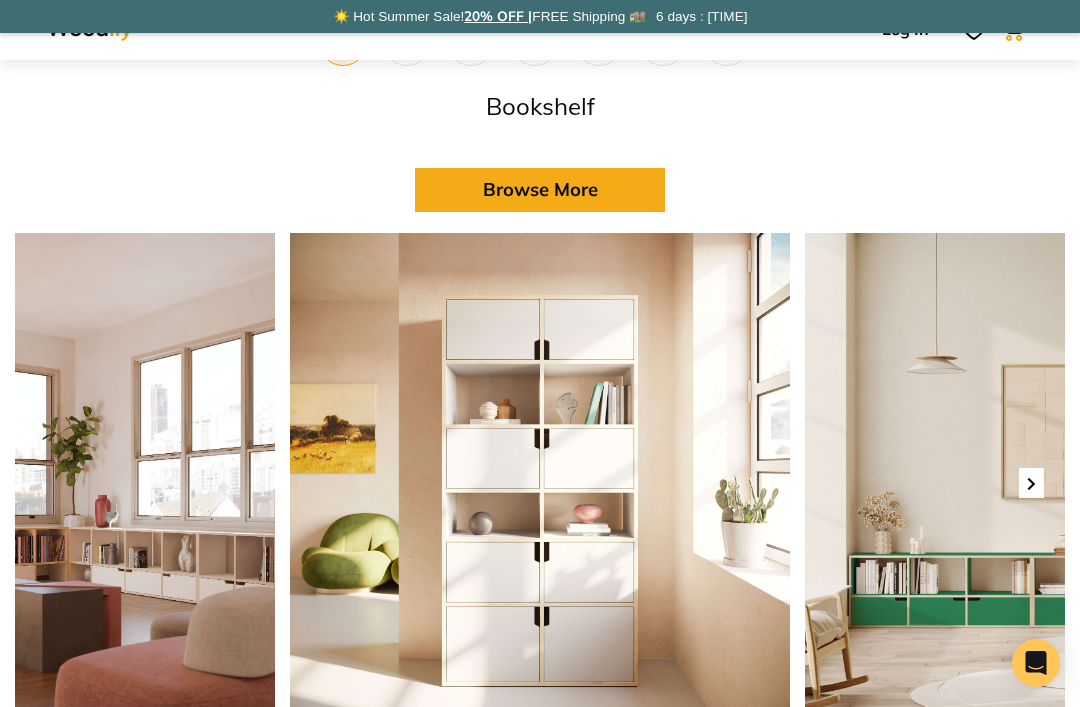 scroll, scrollTop: 785, scrollLeft: 0, axis: vertical 